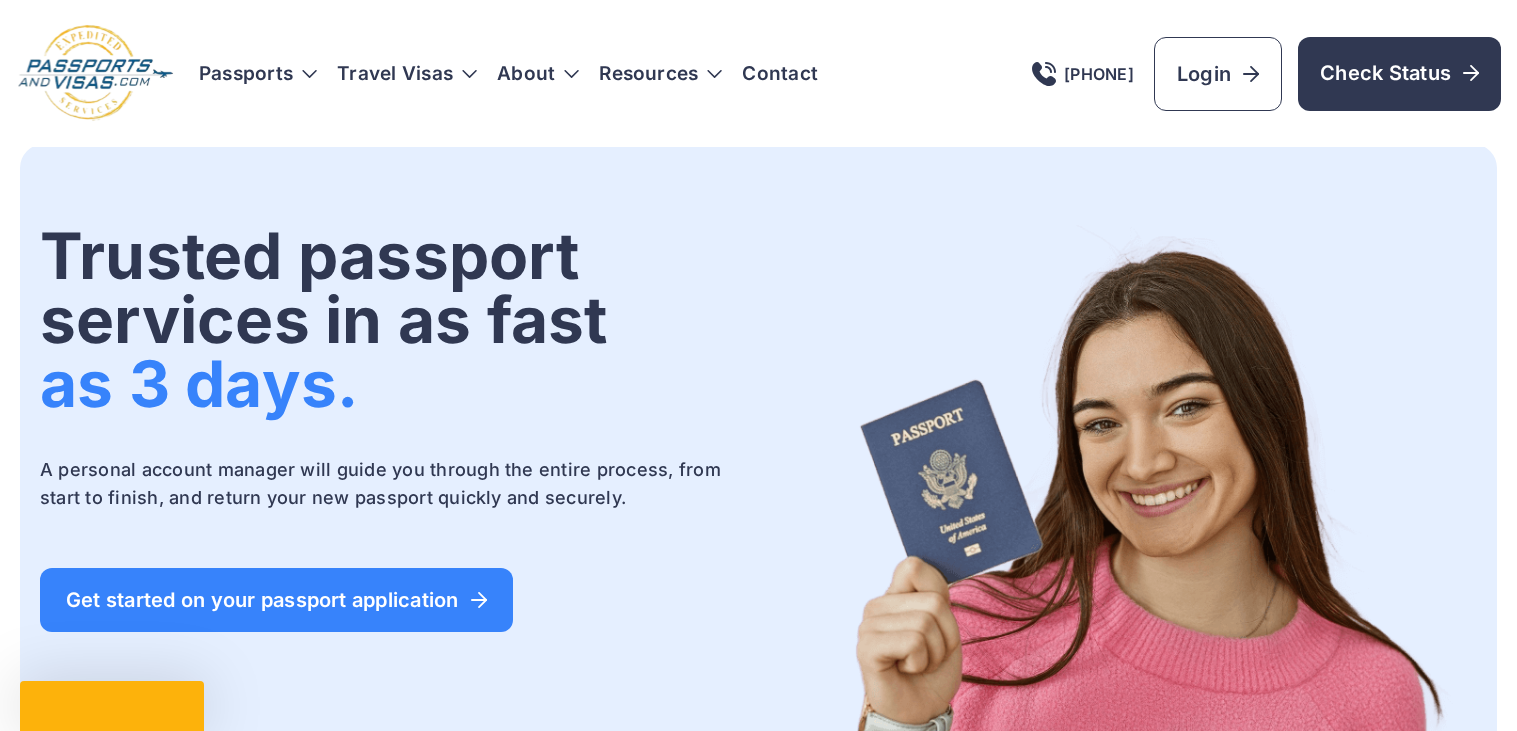 scroll, scrollTop: 0, scrollLeft: 0, axis: both 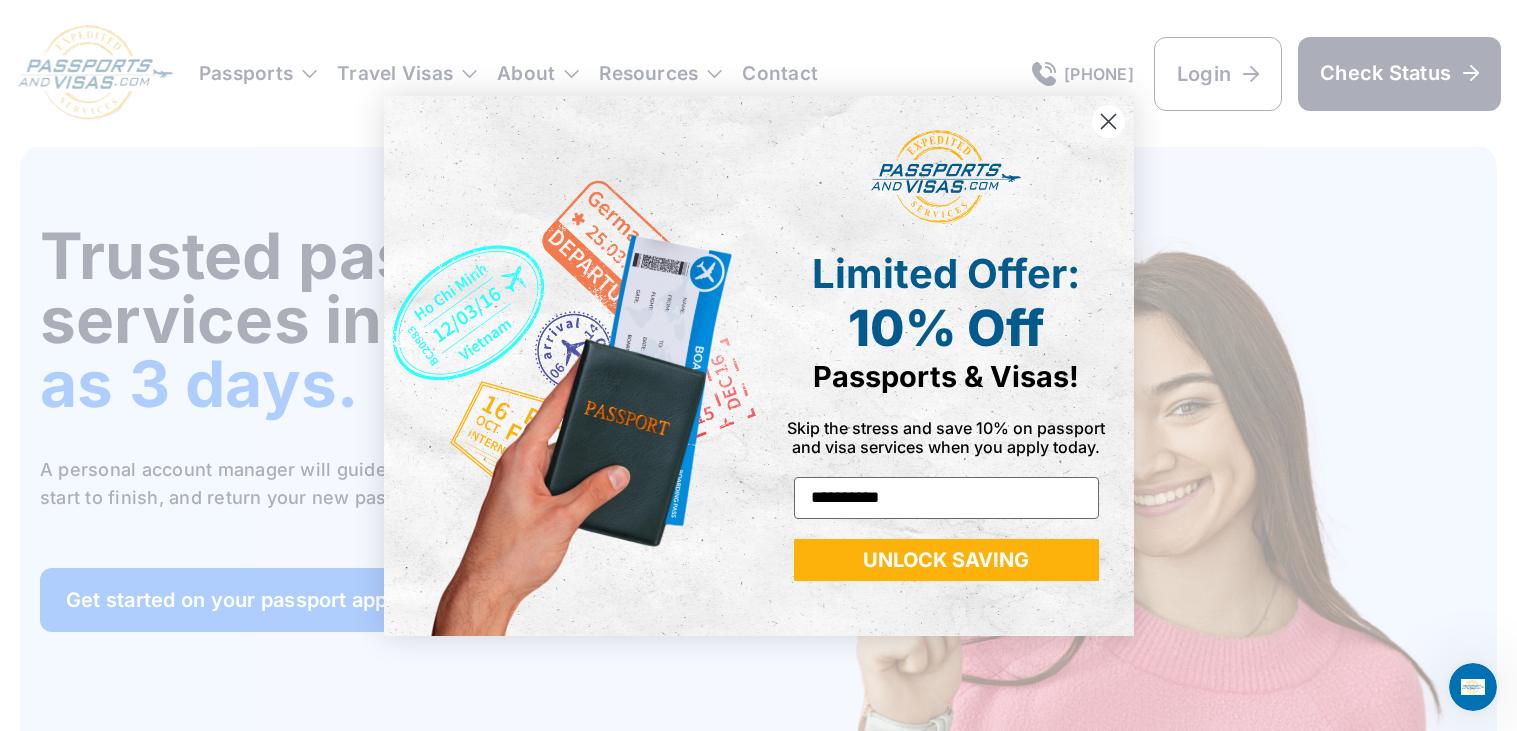 type on "**********" 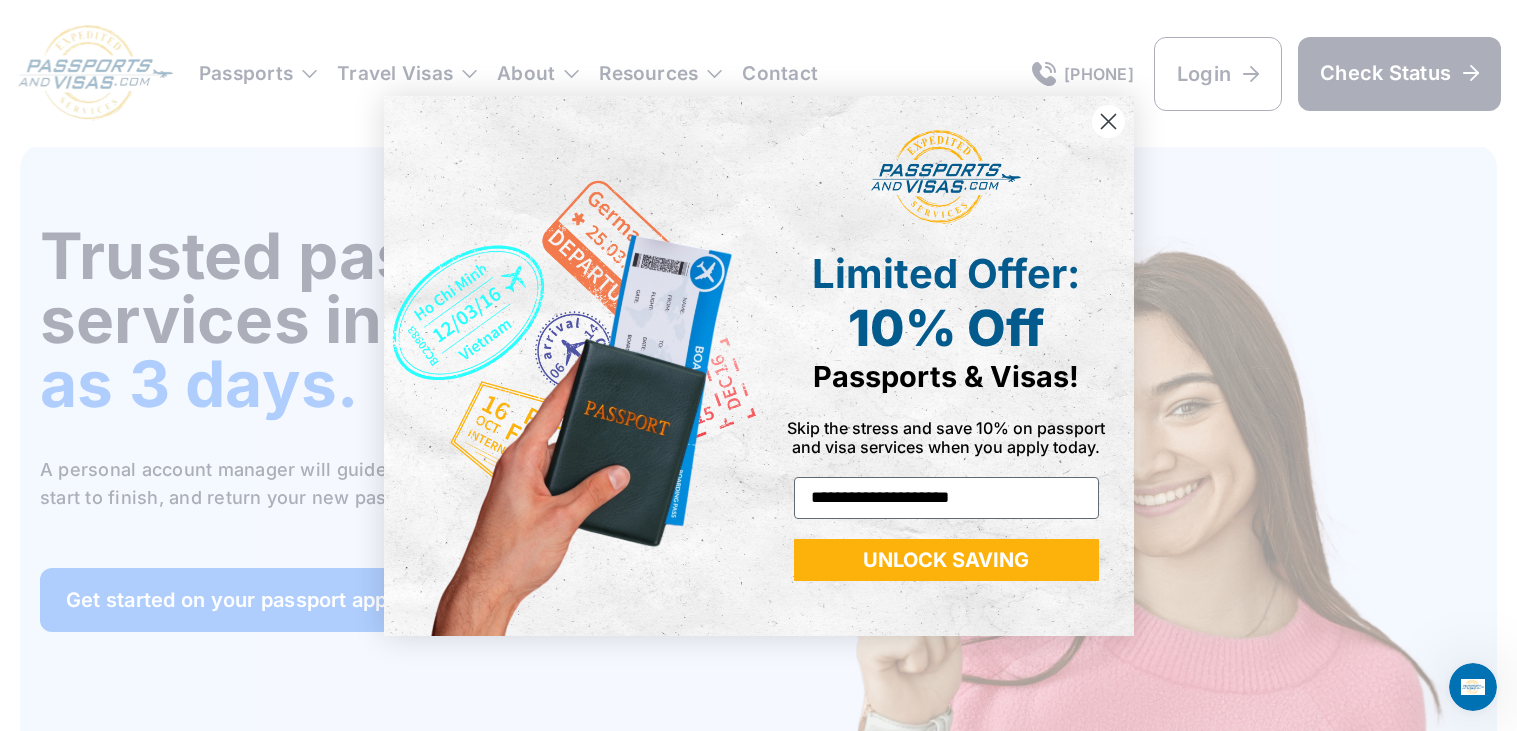 click on "UNLOCK SAVING" at bounding box center [946, 560] 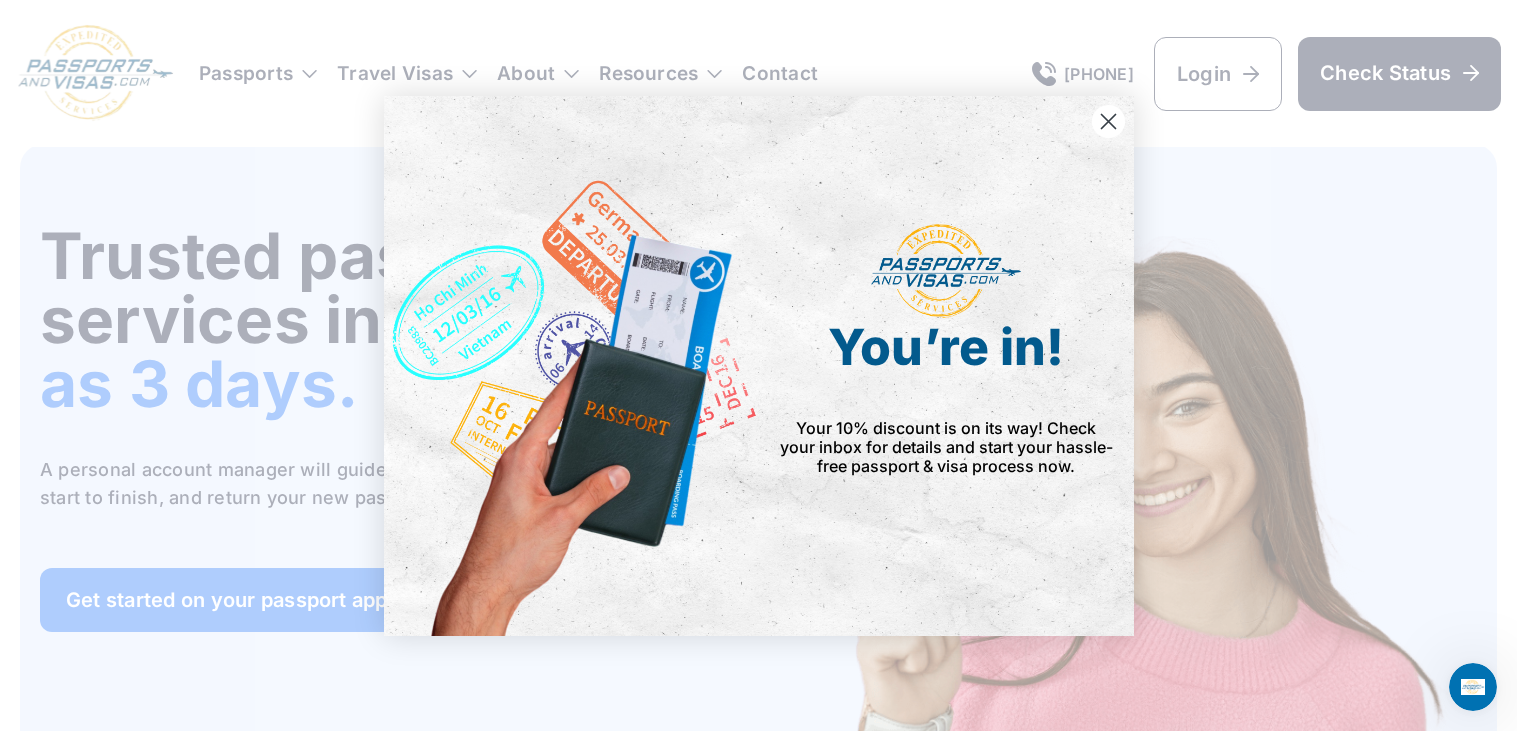 click 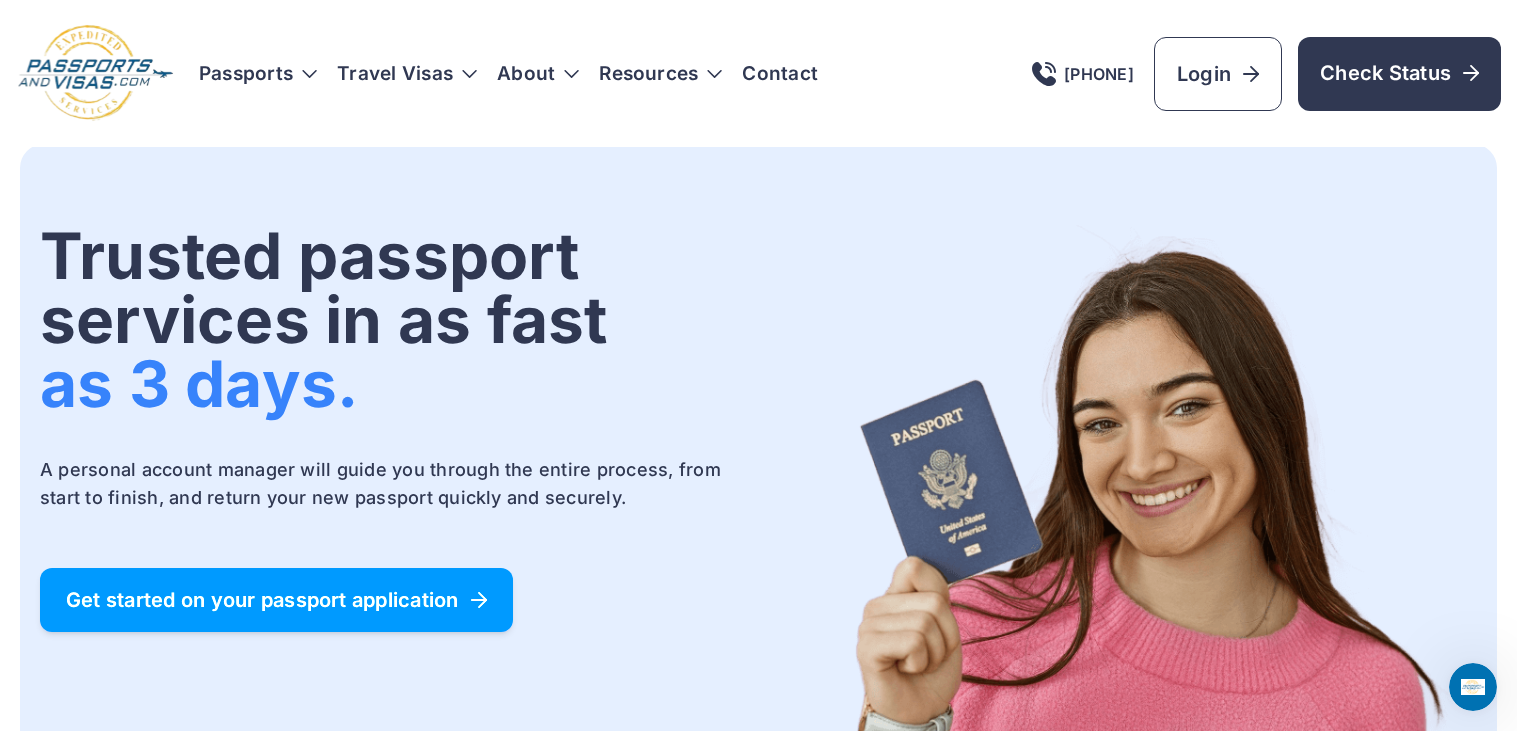 click on "Get started on your passport application" at bounding box center [276, 600] 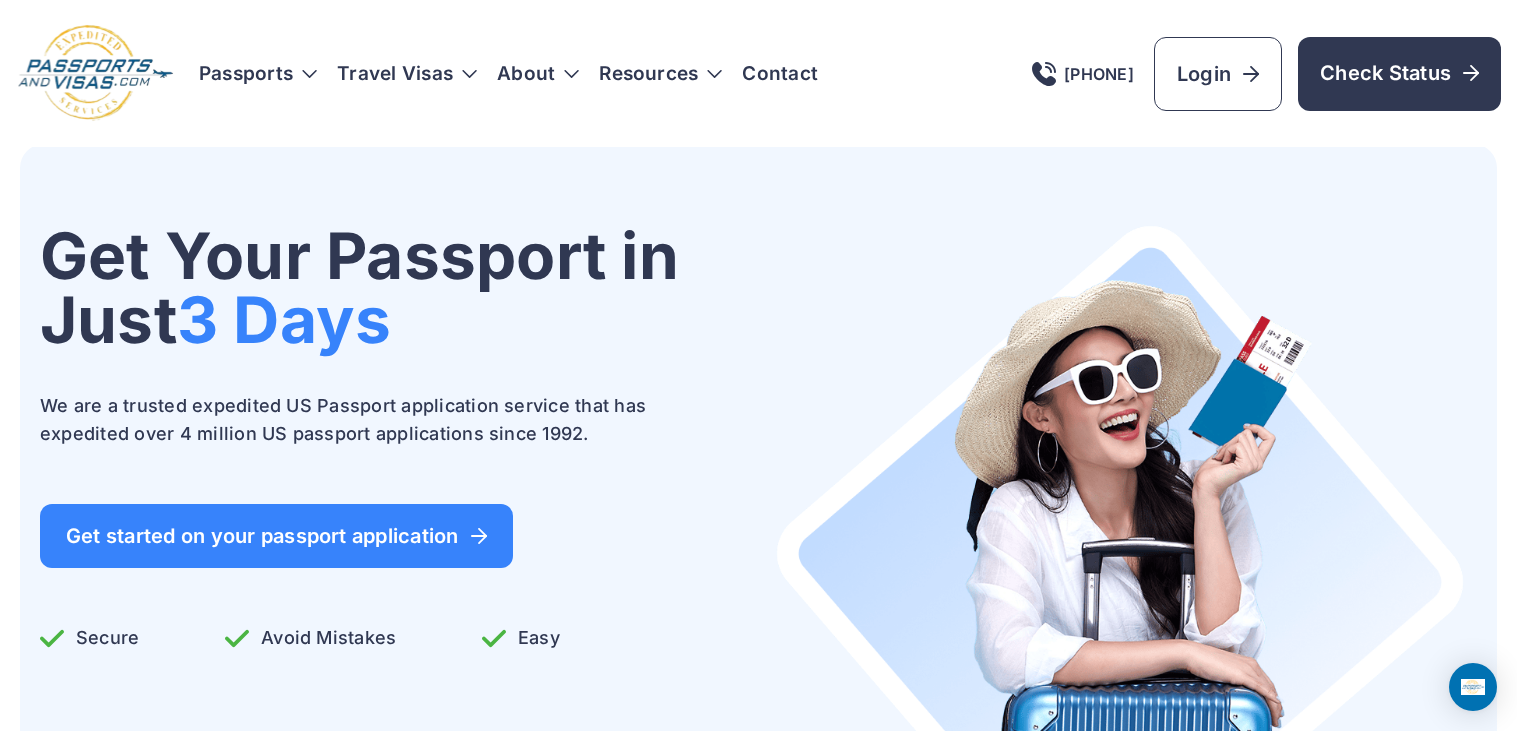 scroll, scrollTop: 0, scrollLeft: 0, axis: both 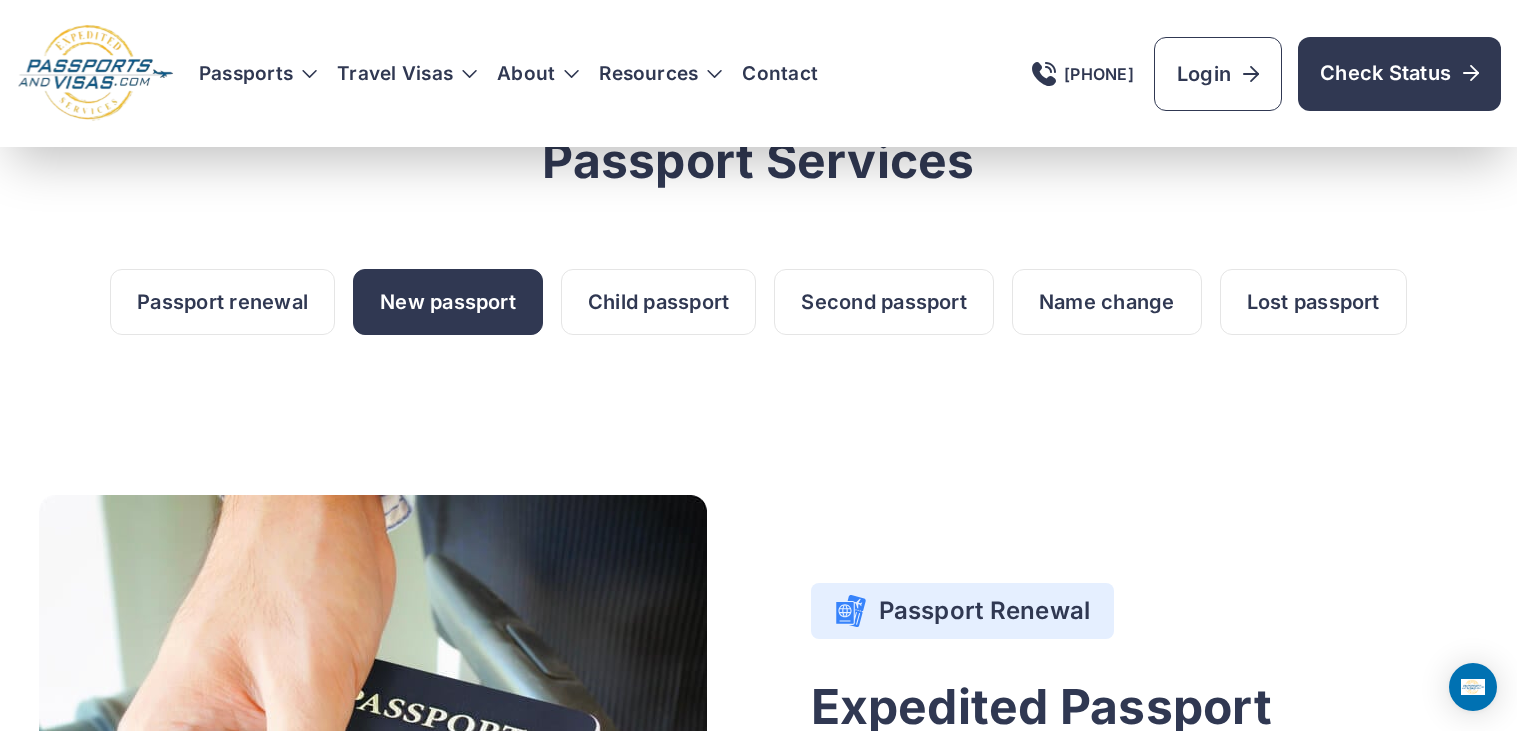 click on "New passport" at bounding box center (448, 302) 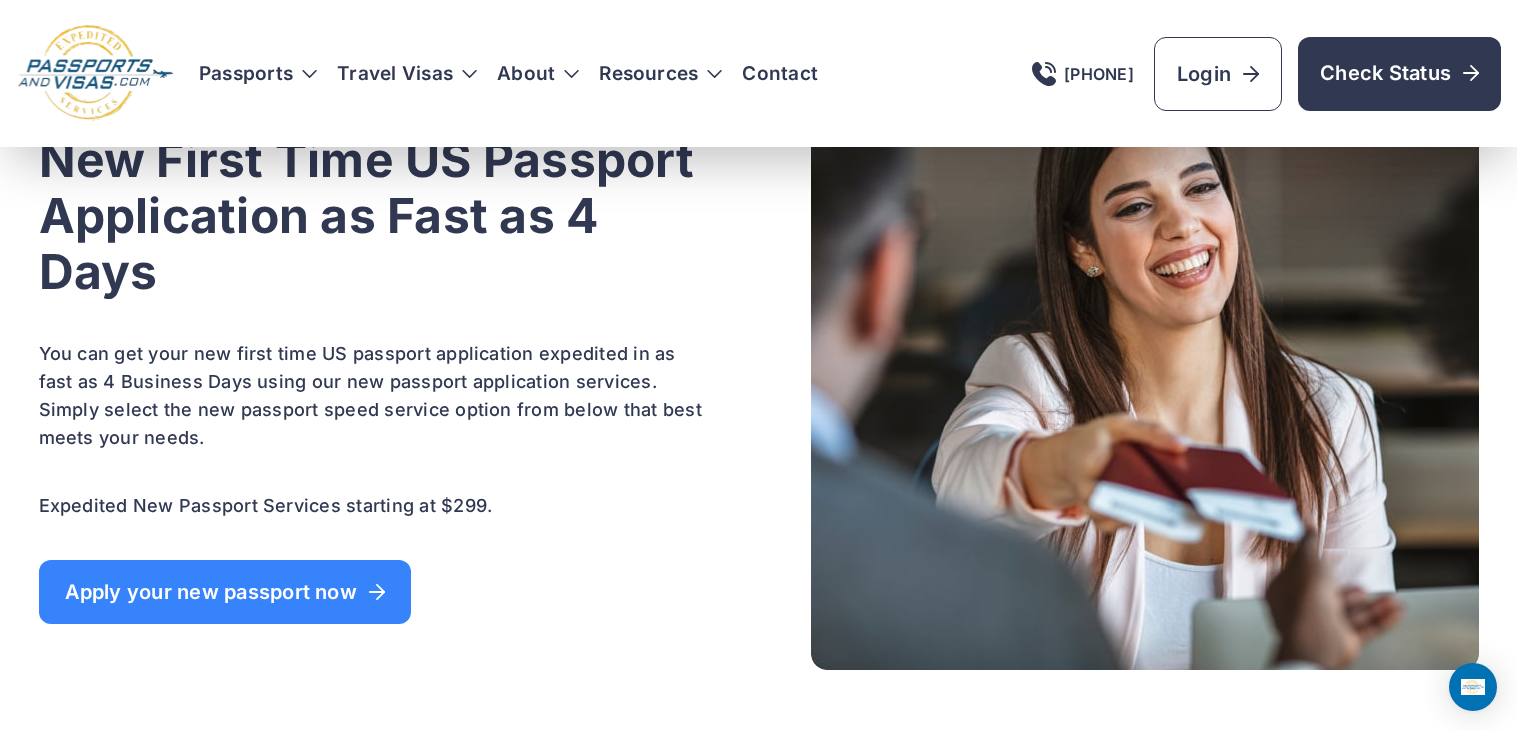 scroll, scrollTop: 2226, scrollLeft: 0, axis: vertical 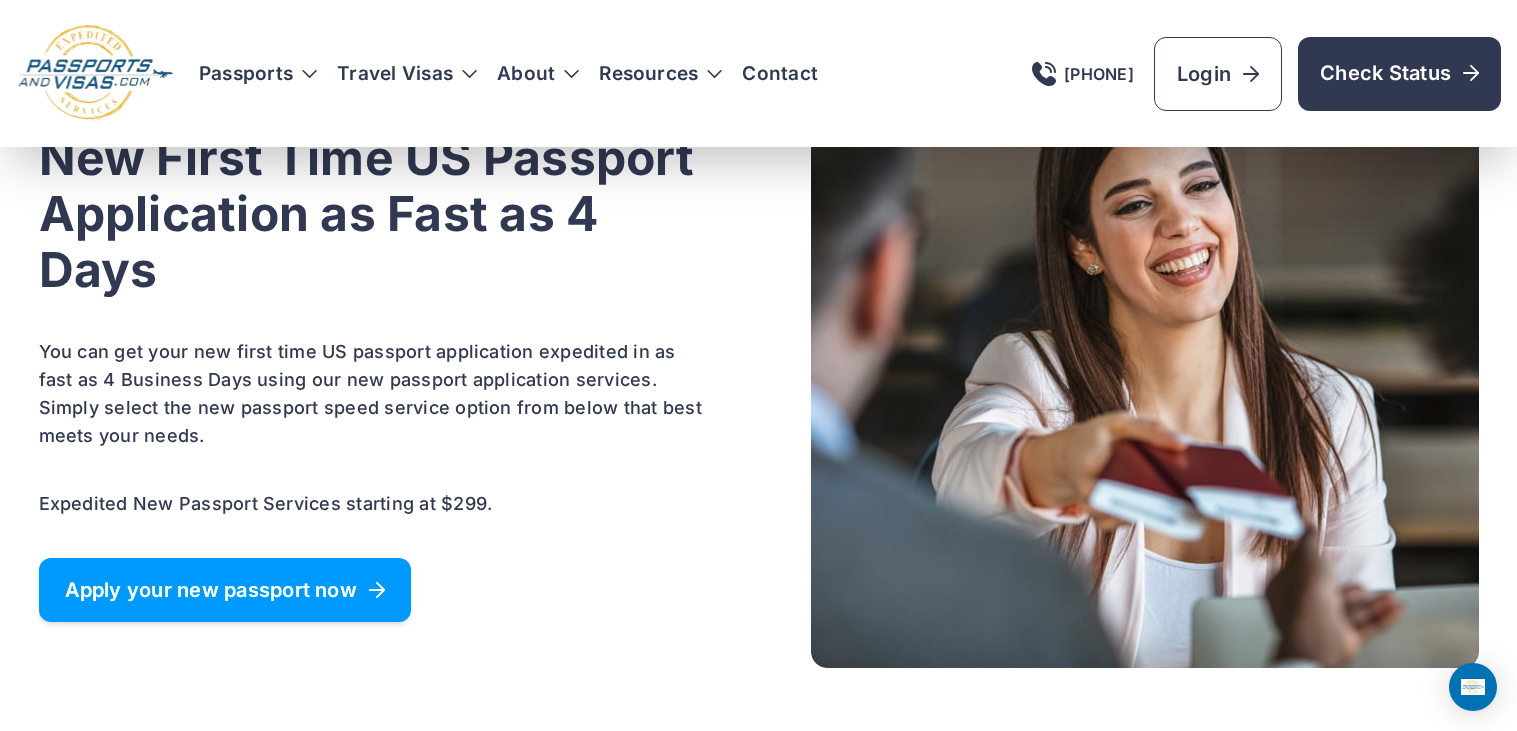 click on "Apply your new passport now" at bounding box center [225, 590] 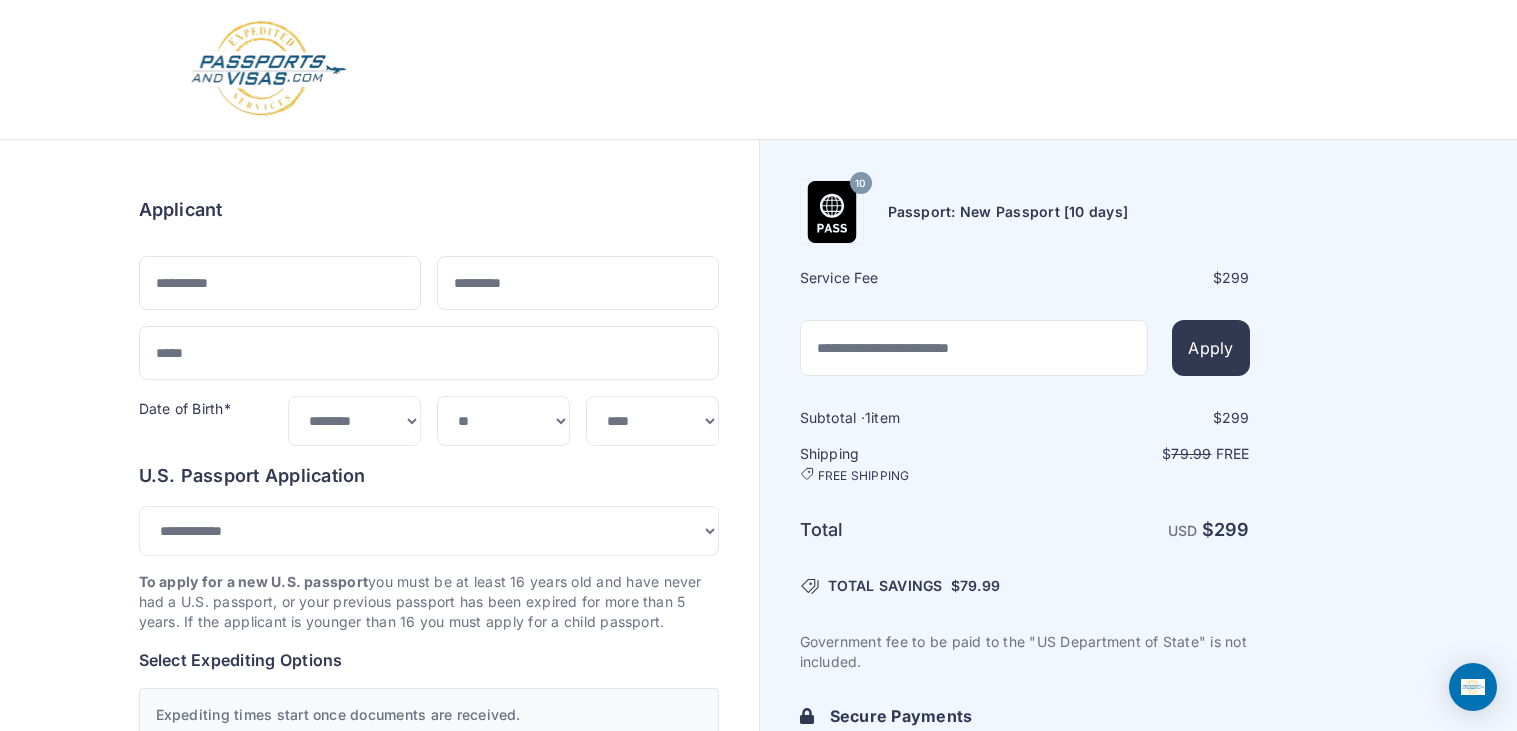 select on "***" 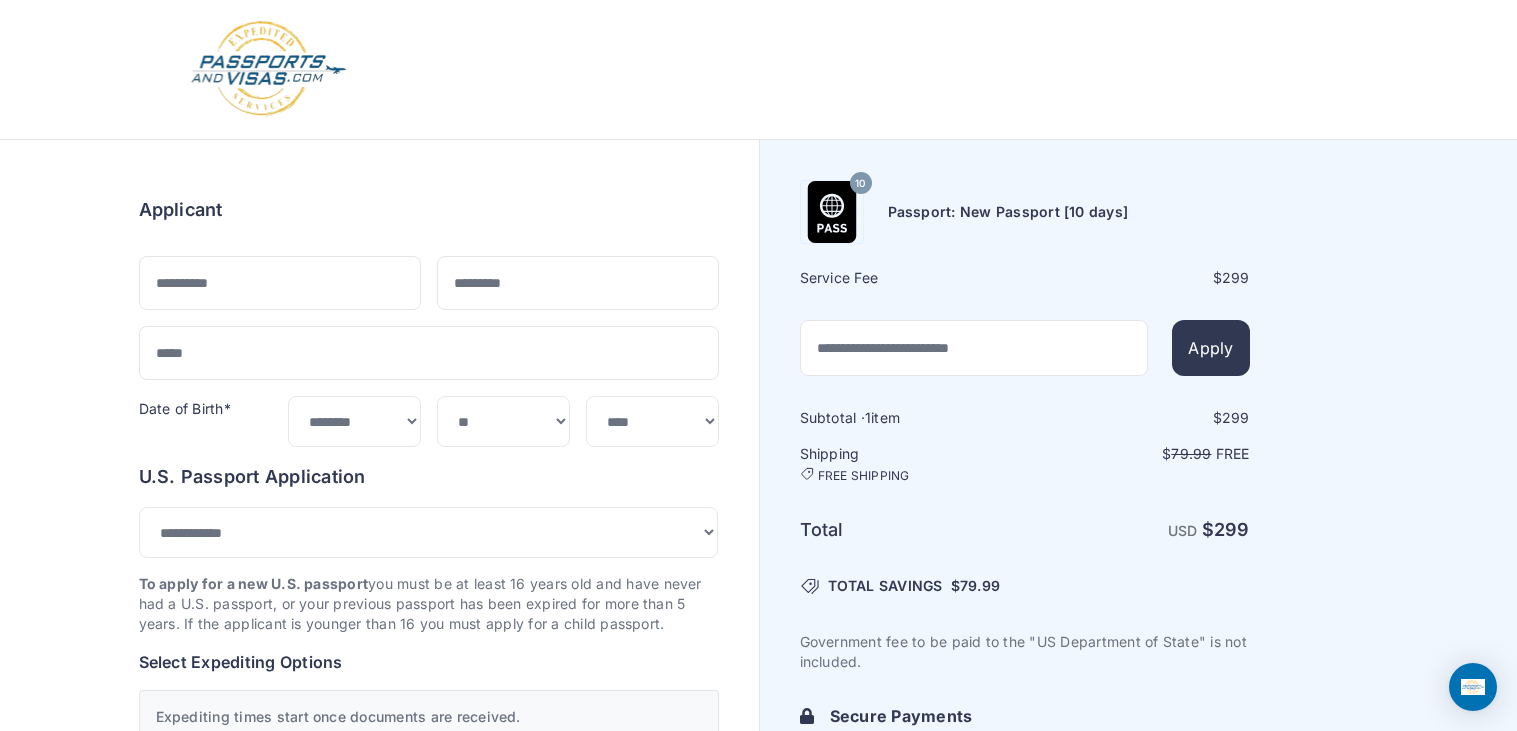 scroll, scrollTop: 0, scrollLeft: 0, axis: both 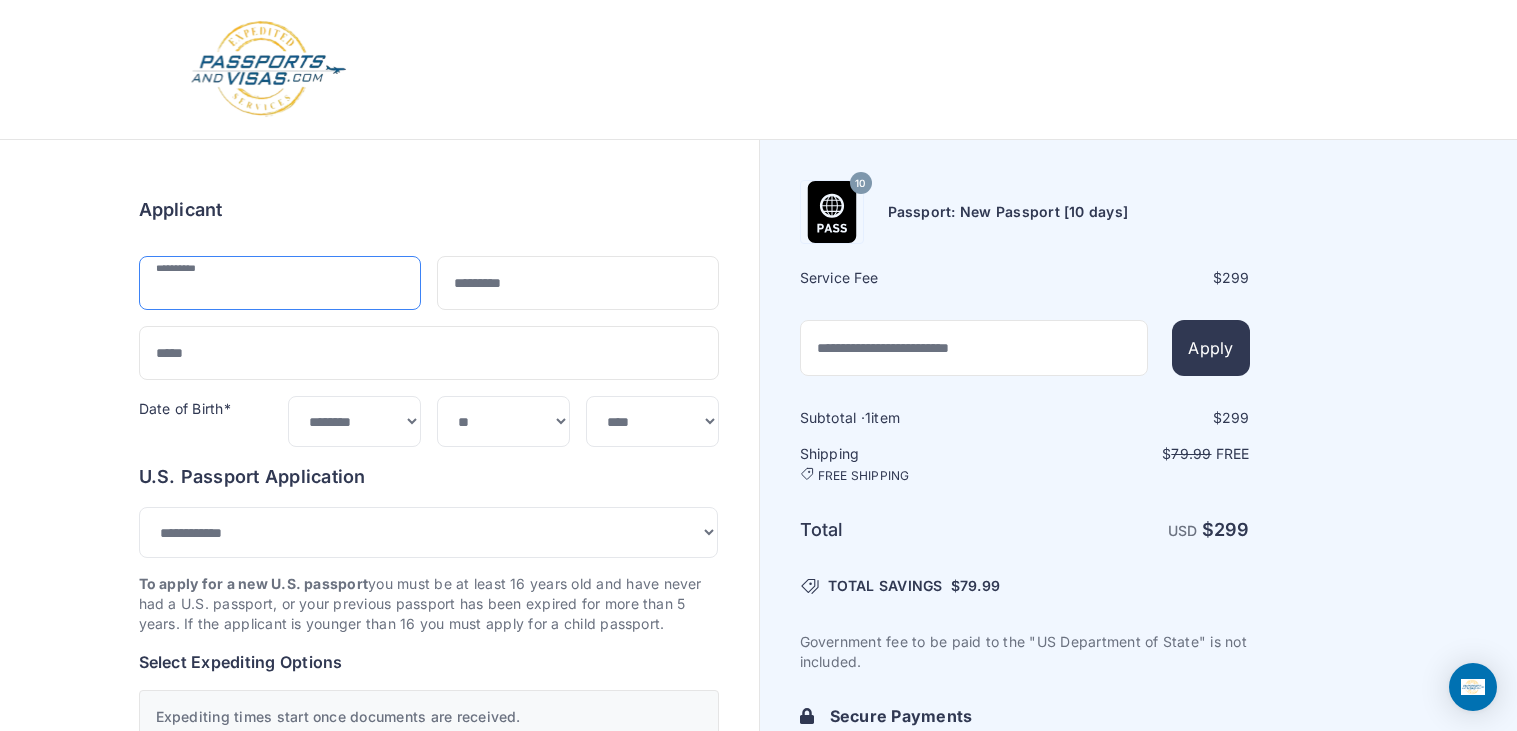 click at bounding box center (280, 283) 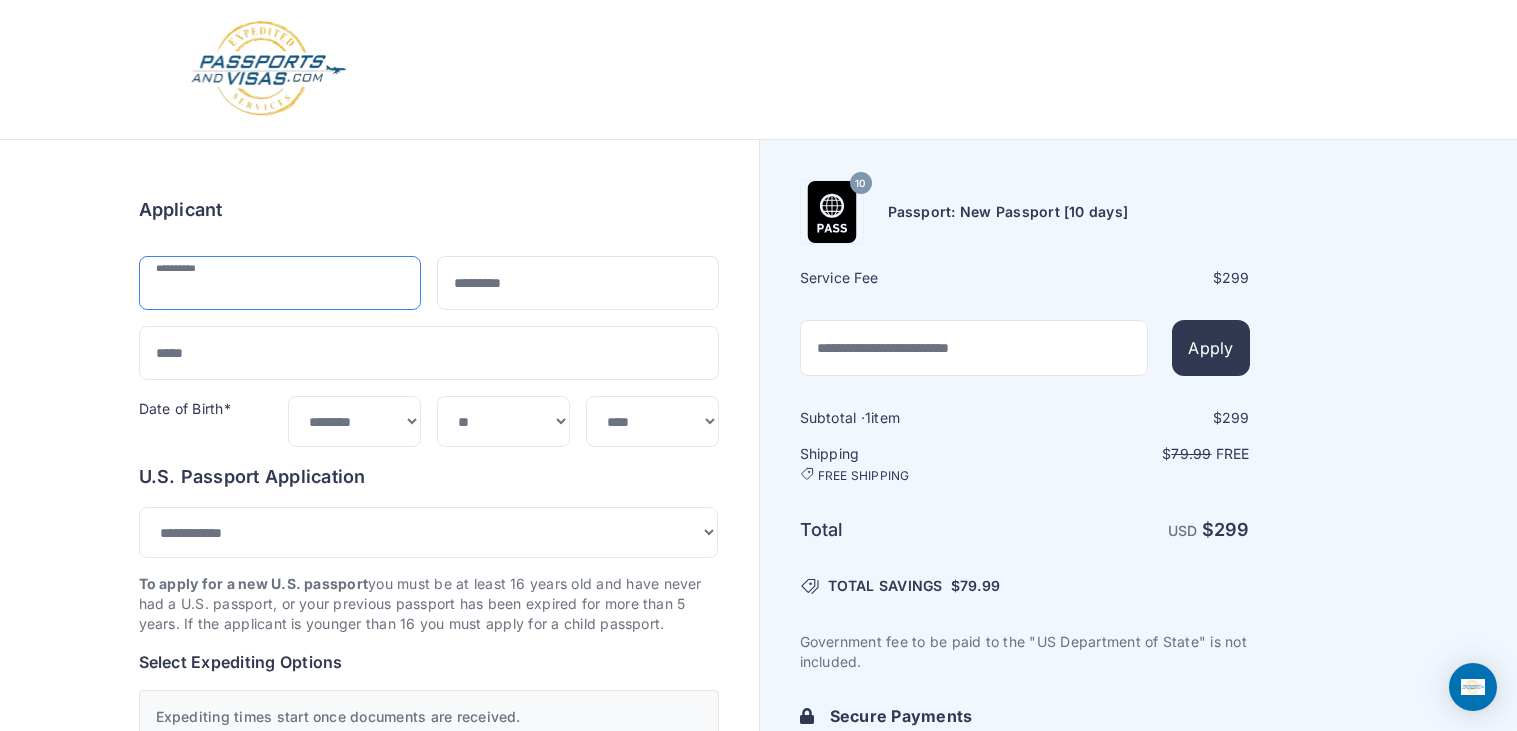 type on "******" 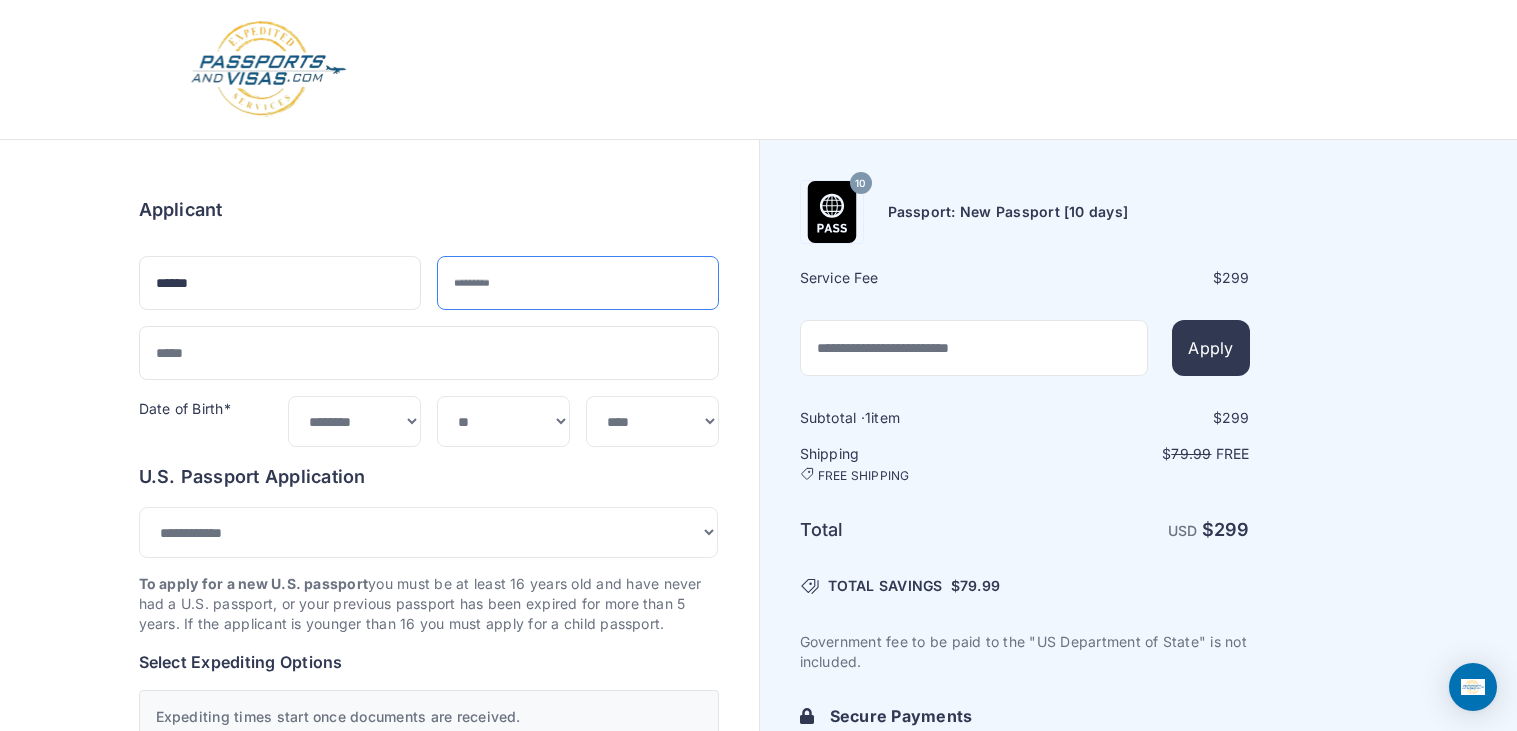 type on "****" 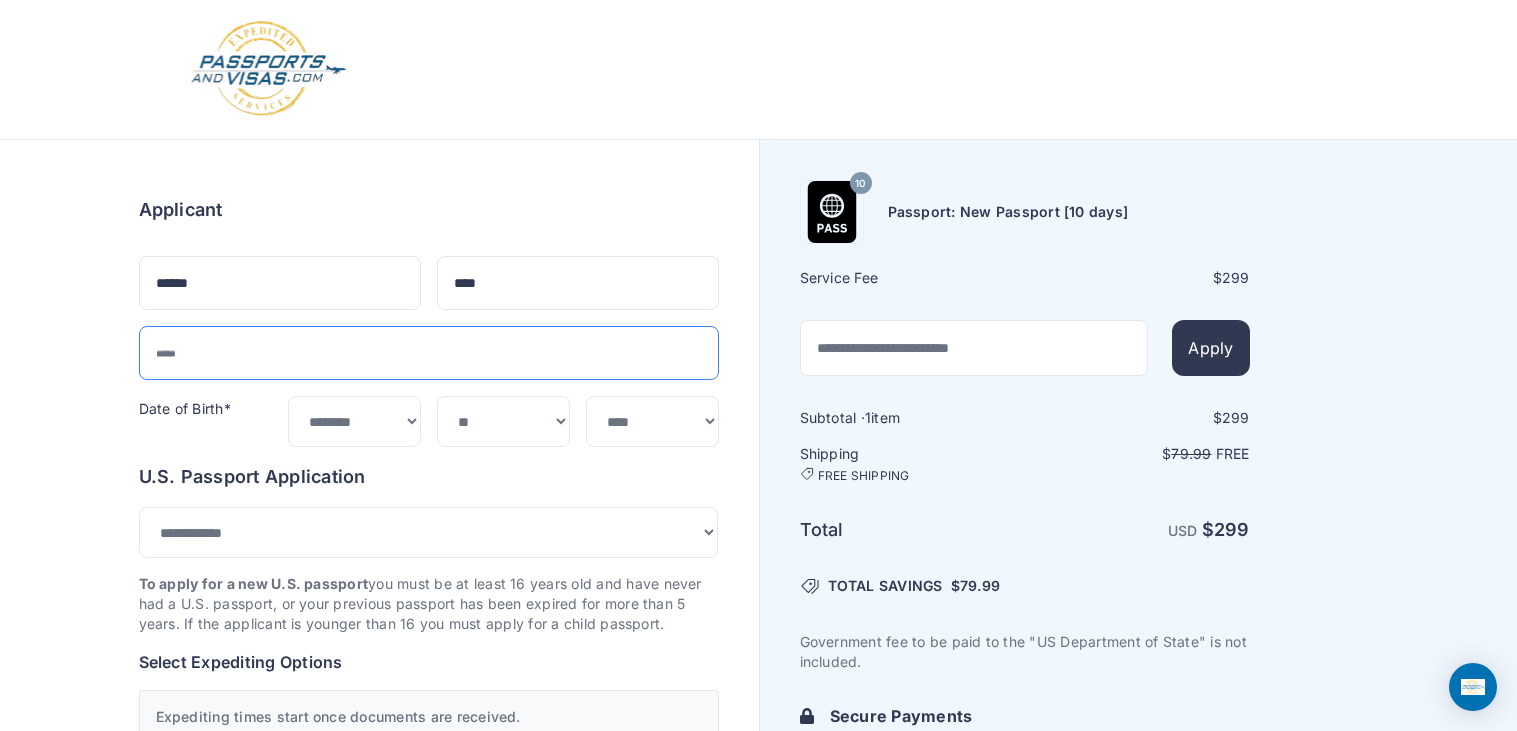 type on "**********" 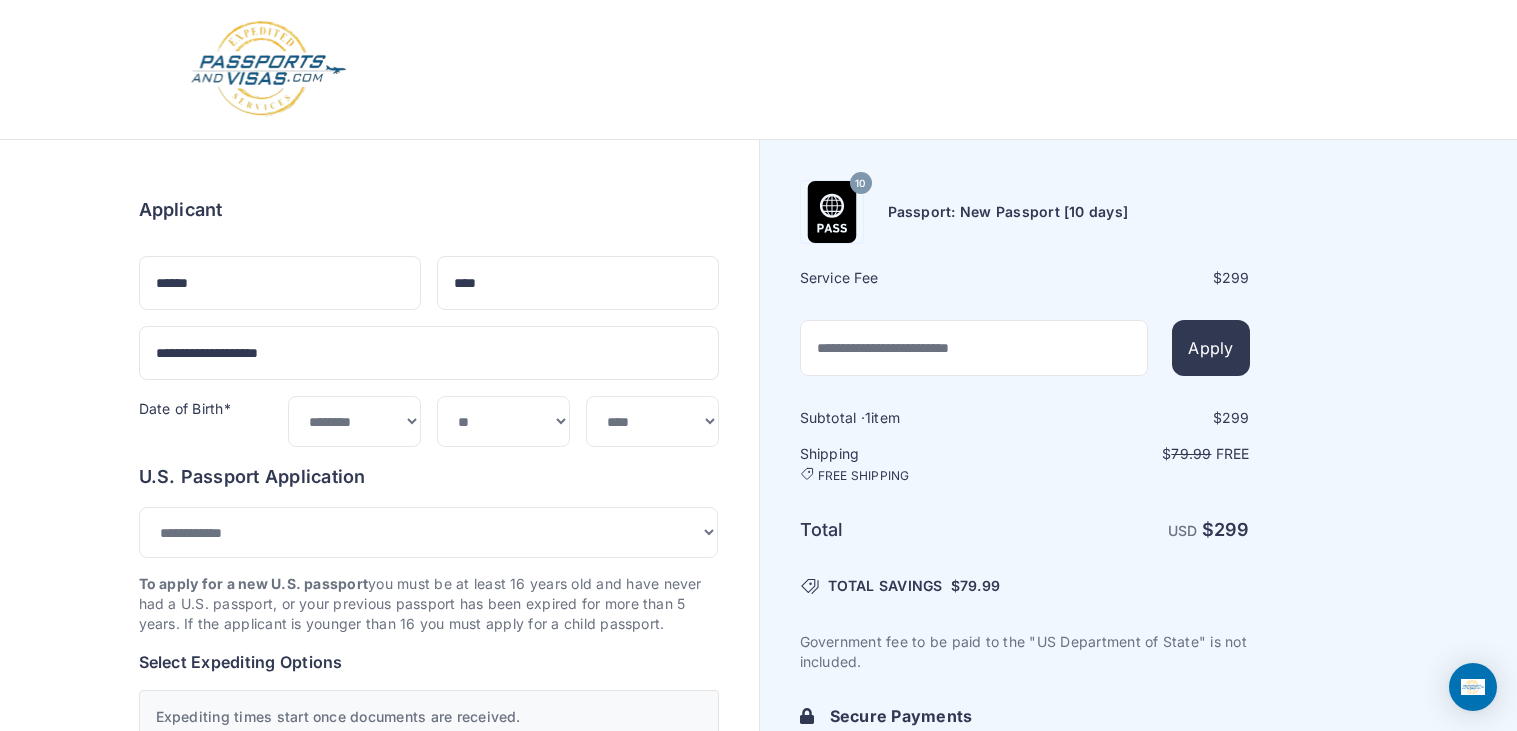 type on "**********" 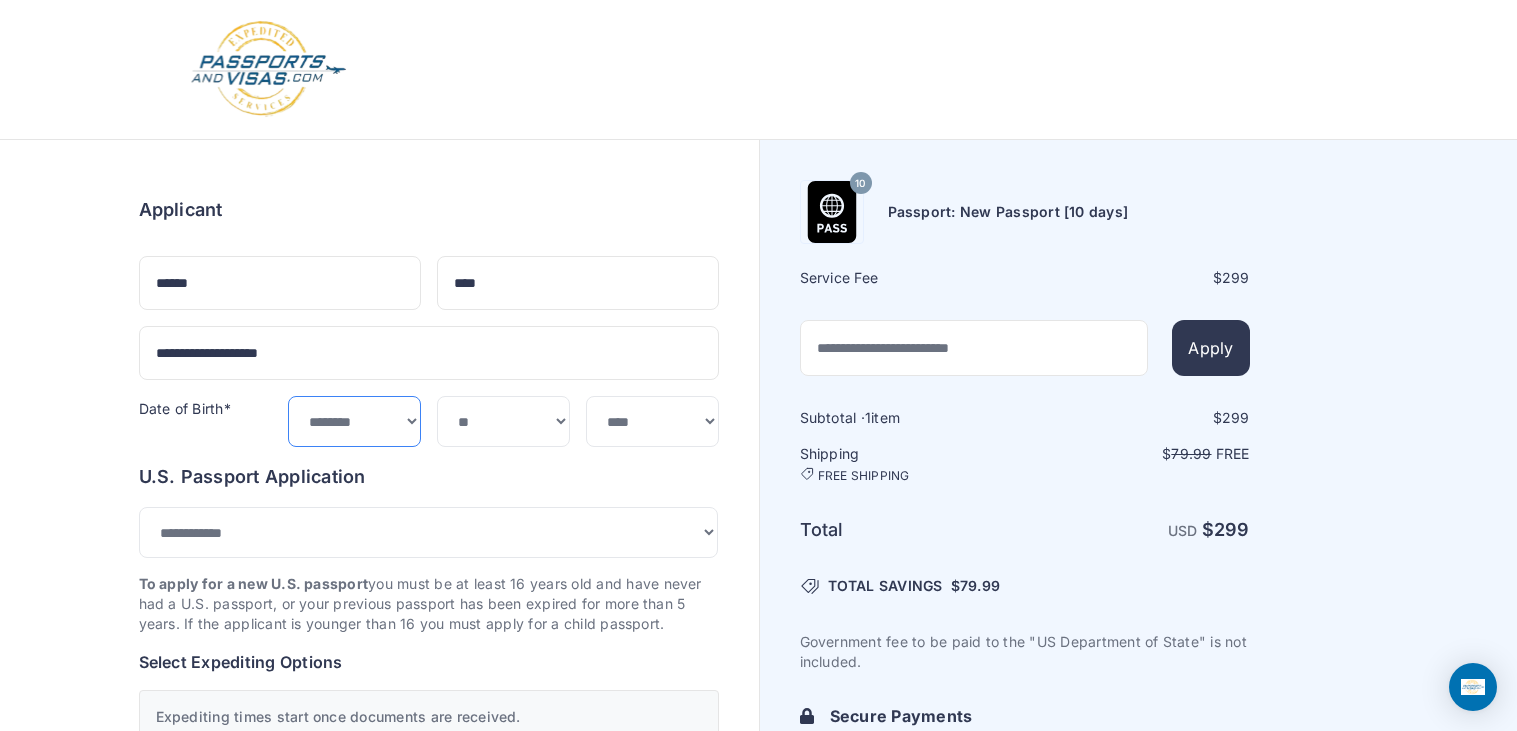 click on "*****
*******
********
*****
*****
***
****
****
******
*********
*******
********
********" at bounding box center [354, 421] 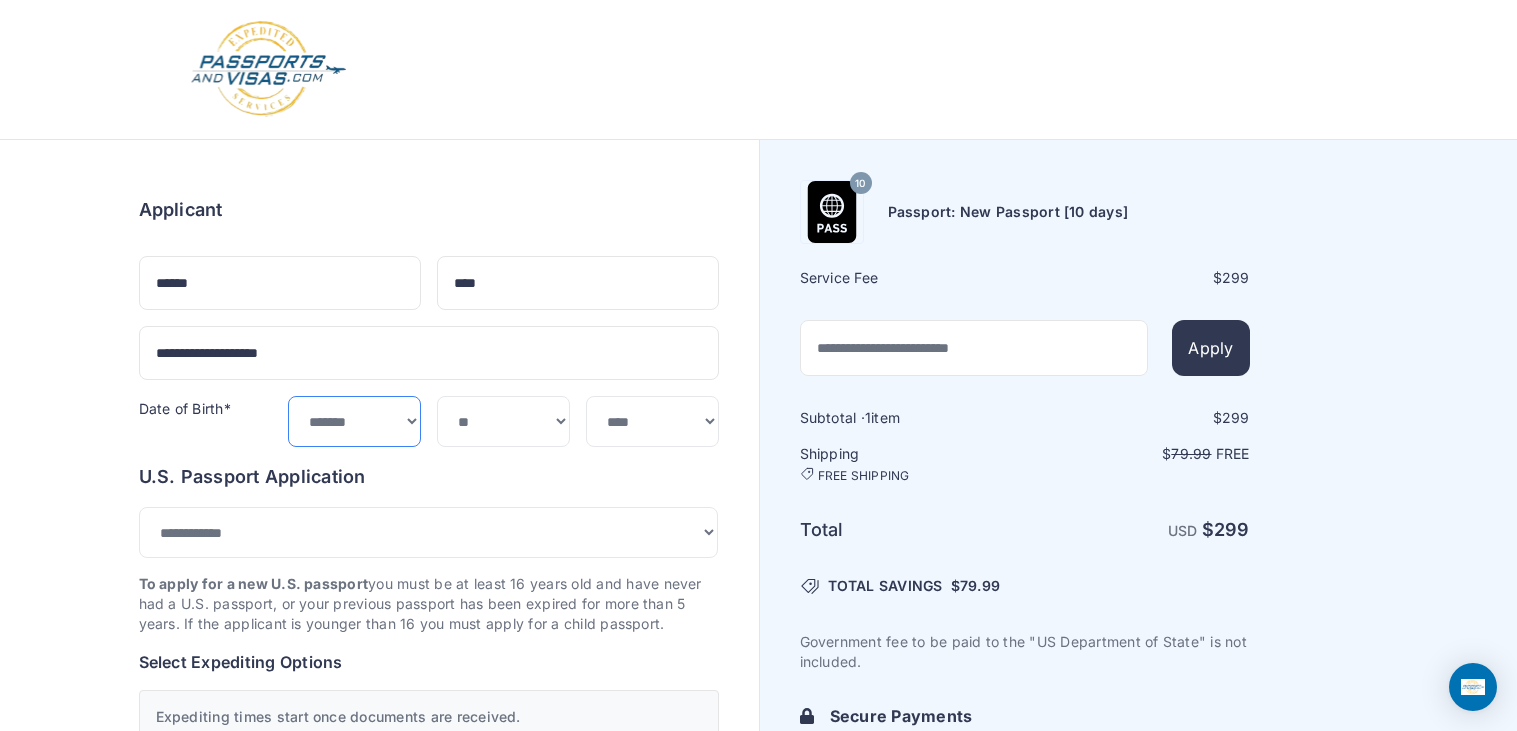 click on "*****
*******
********
*****
*****
***
****
****
******
*********
*******
********
********" at bounding box center (354, 421) 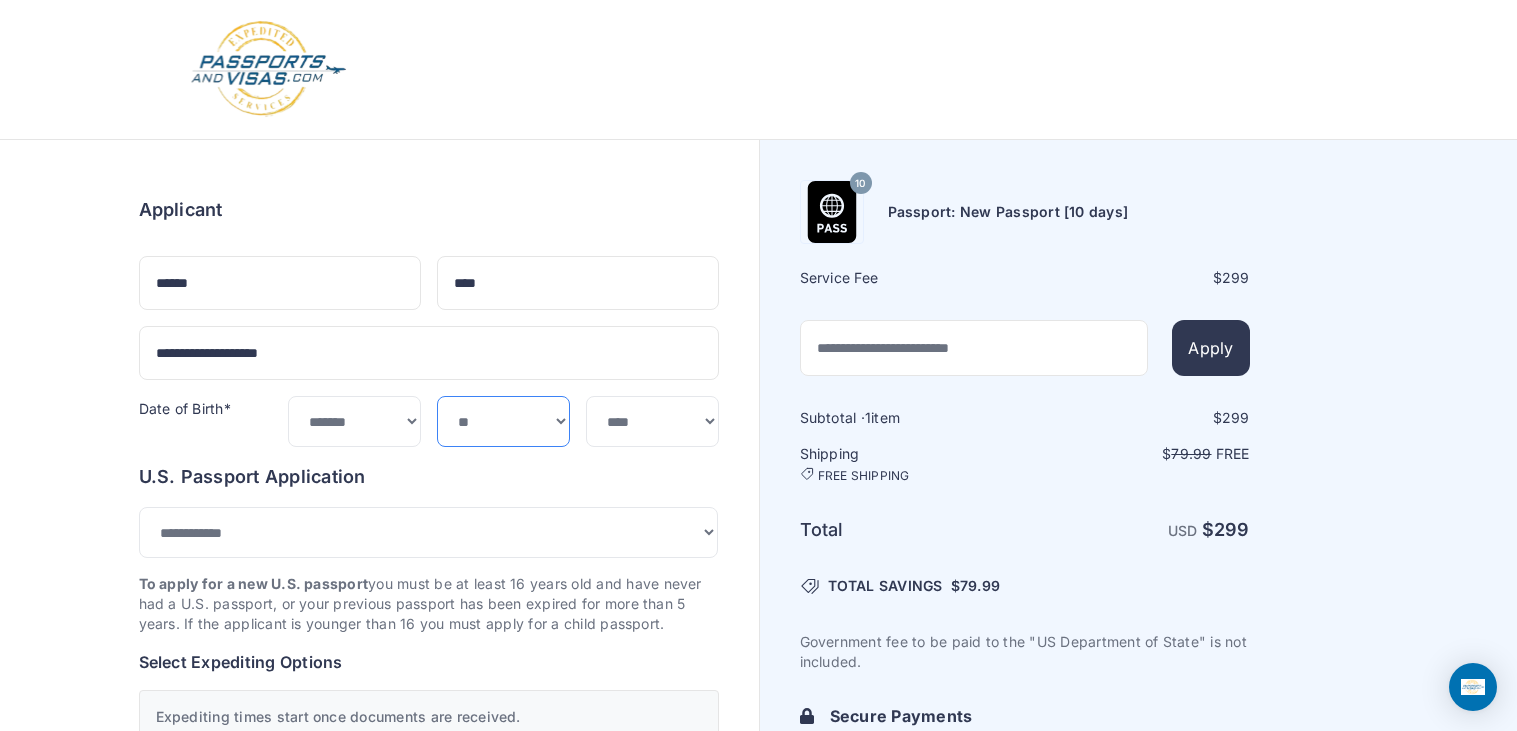 click on "***
*
*
*
*
*
*
*
*
*
**
**
**
**
** ** ** ** ** **" at bounding box center [503, 421] 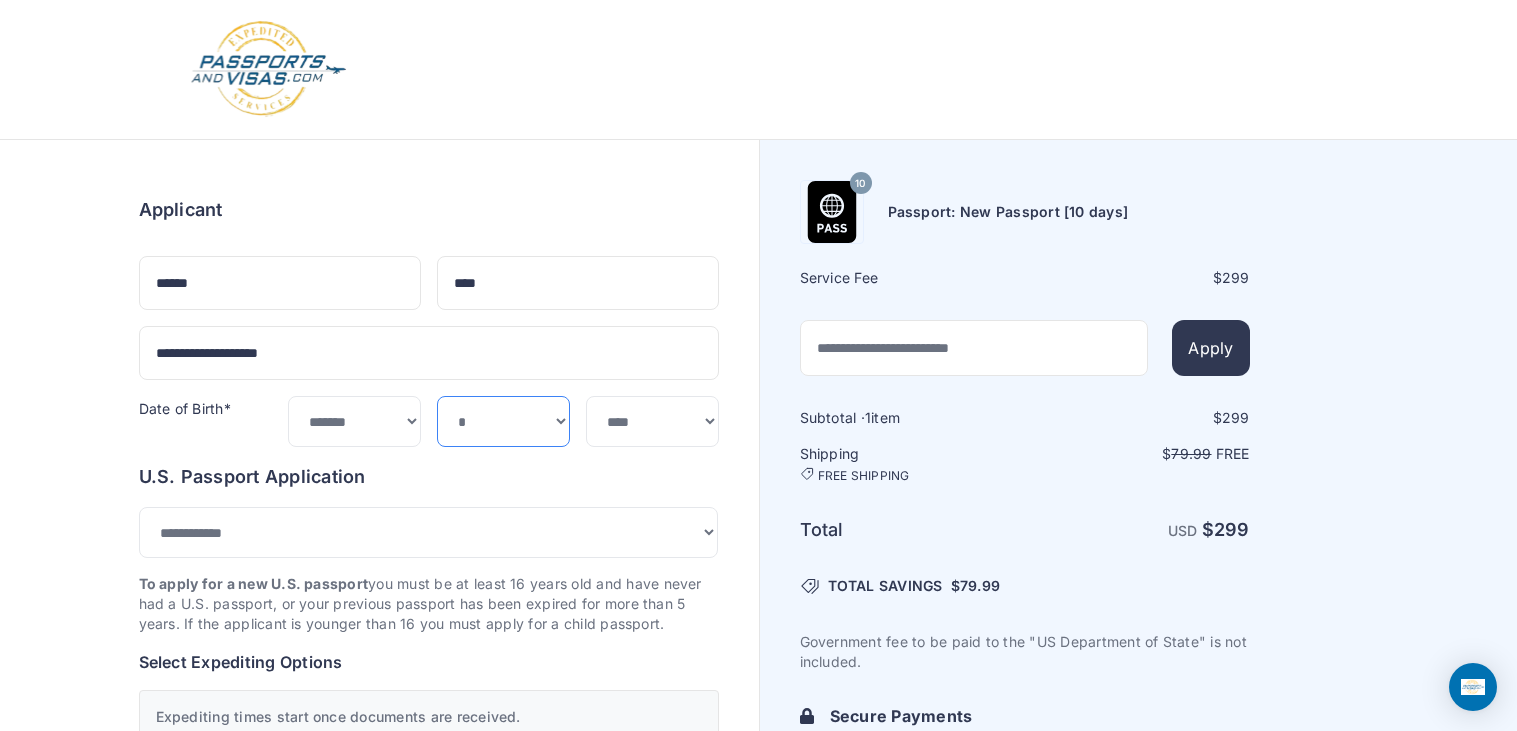click on "***
*
*
*
*
*
*
*
*
*
**
**
**
**
** ** ** ** ** **" at bounding box center [503, 421] 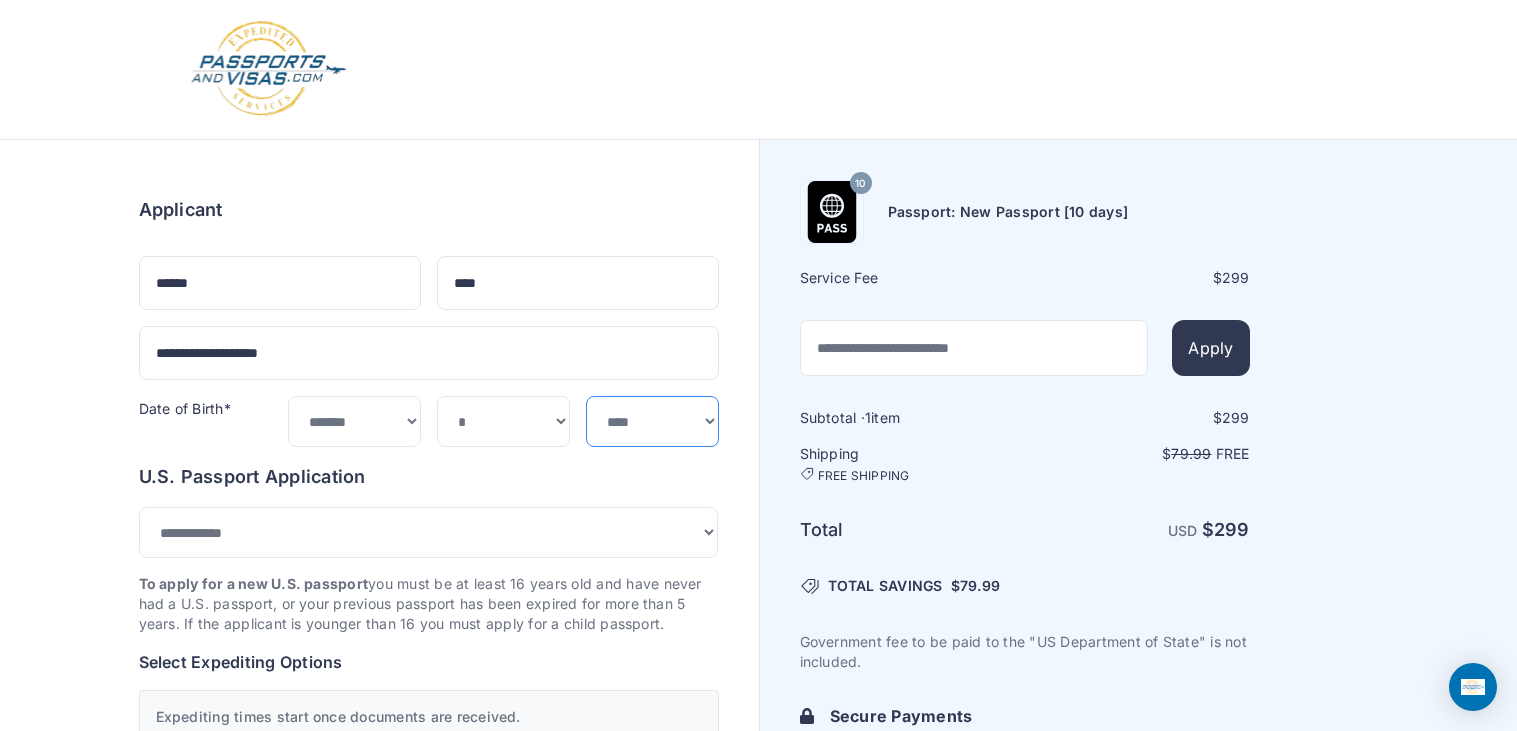 click on "****
****
****
****
****
****
****
****
****
****
****
****
****
**** **** **** **** **** **** **** **** **** **** ****" at bounding box center [652, 421] 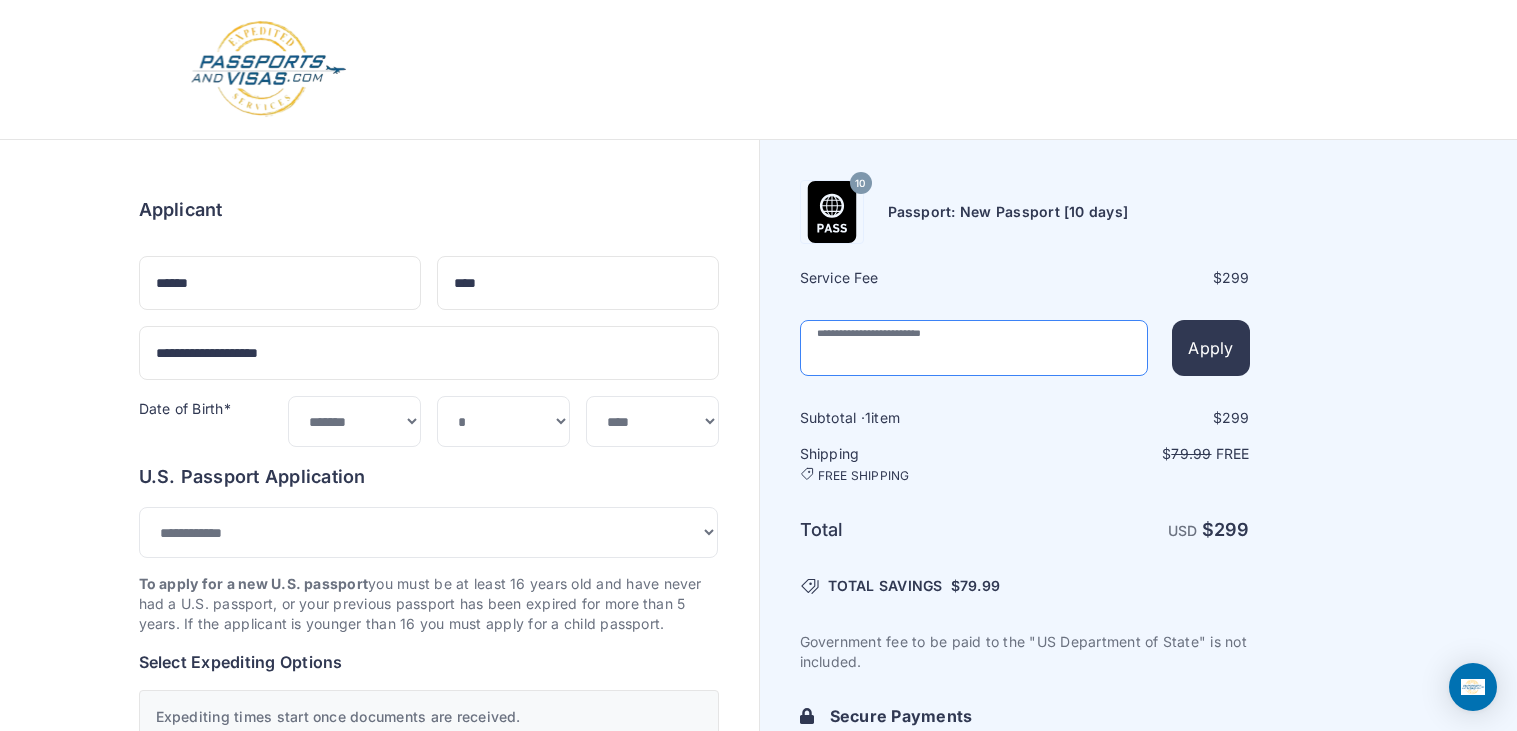 click at bounding box center [974, 348] 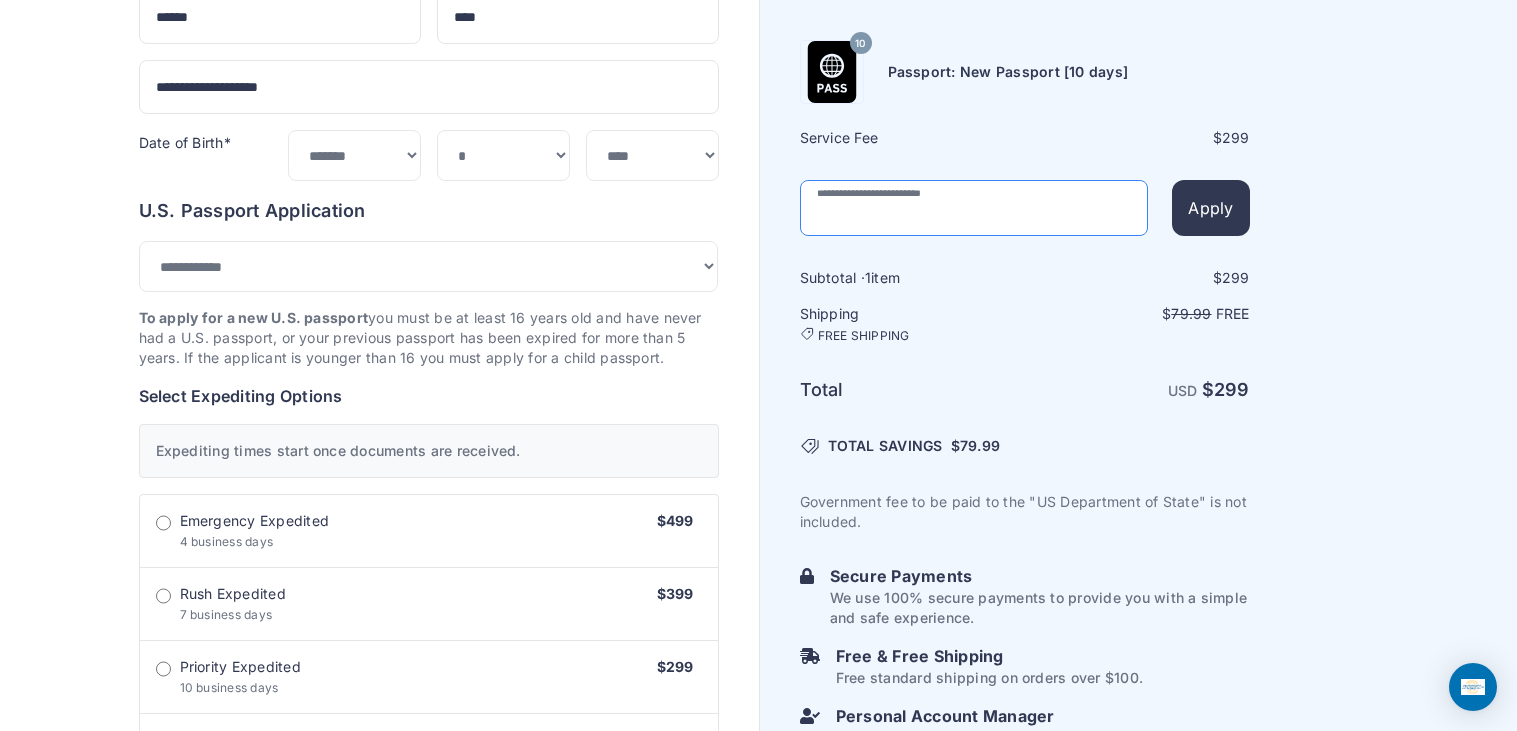 scroll, scrollTop: 273, scrollLeft: 0, axis: vertical 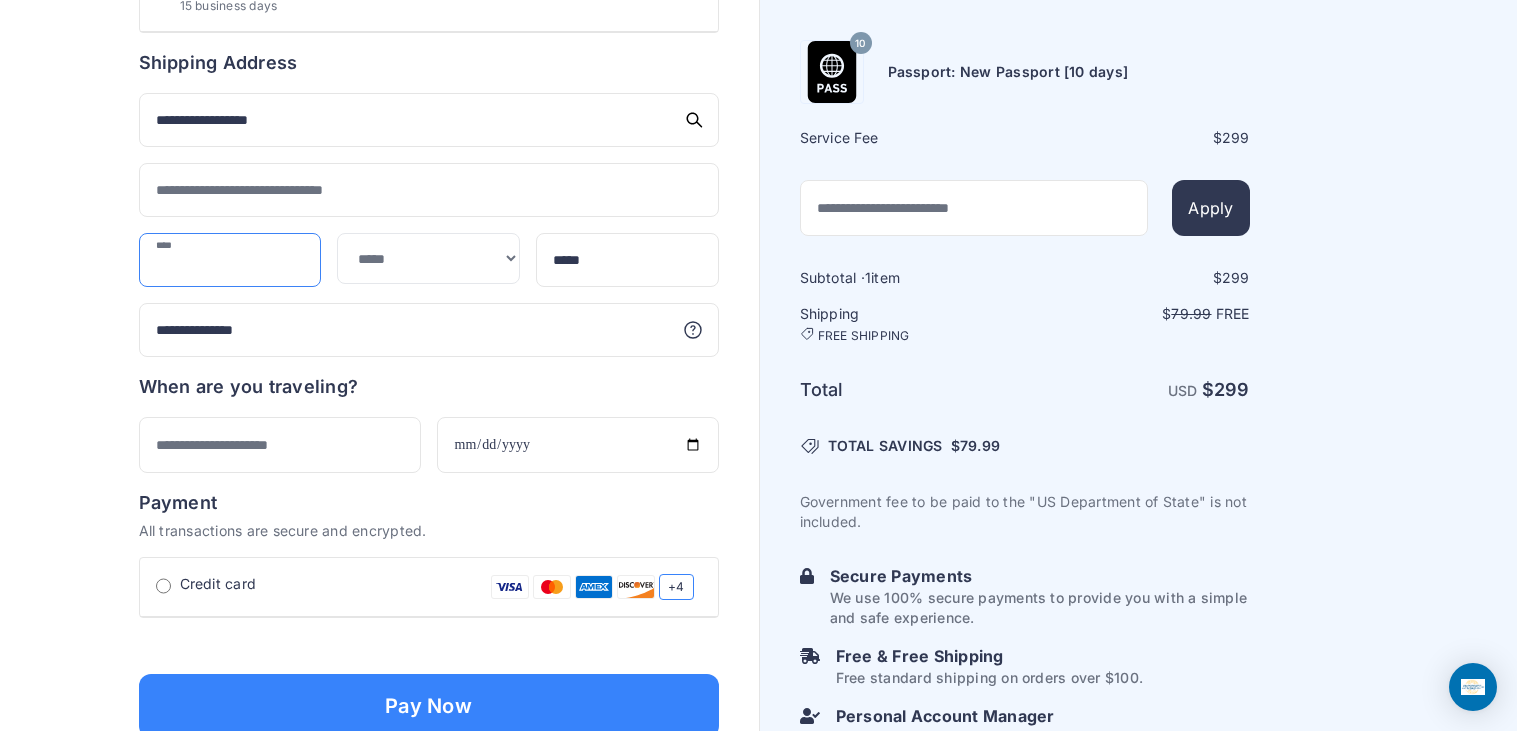 click at bounding box center [230, 260] 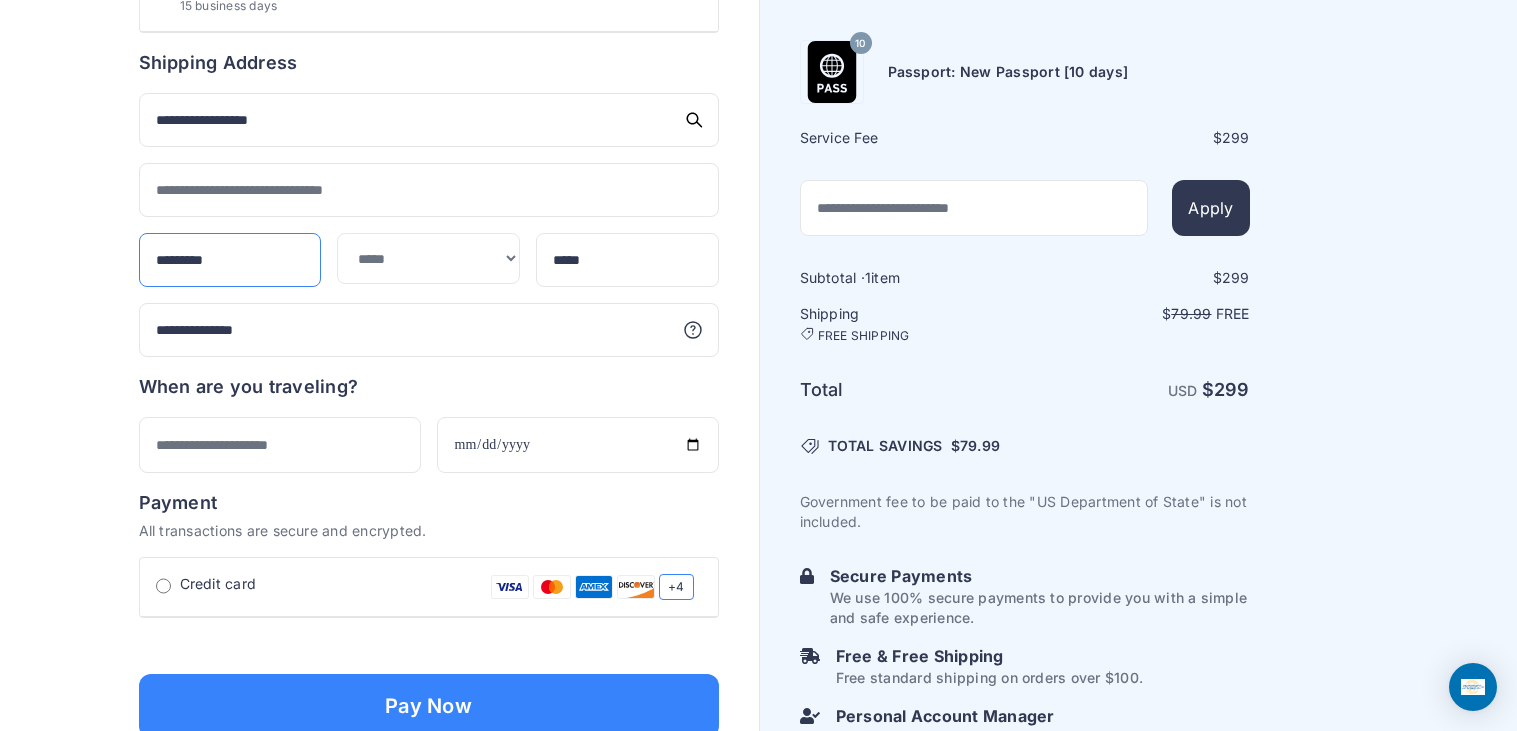 type on "*********" 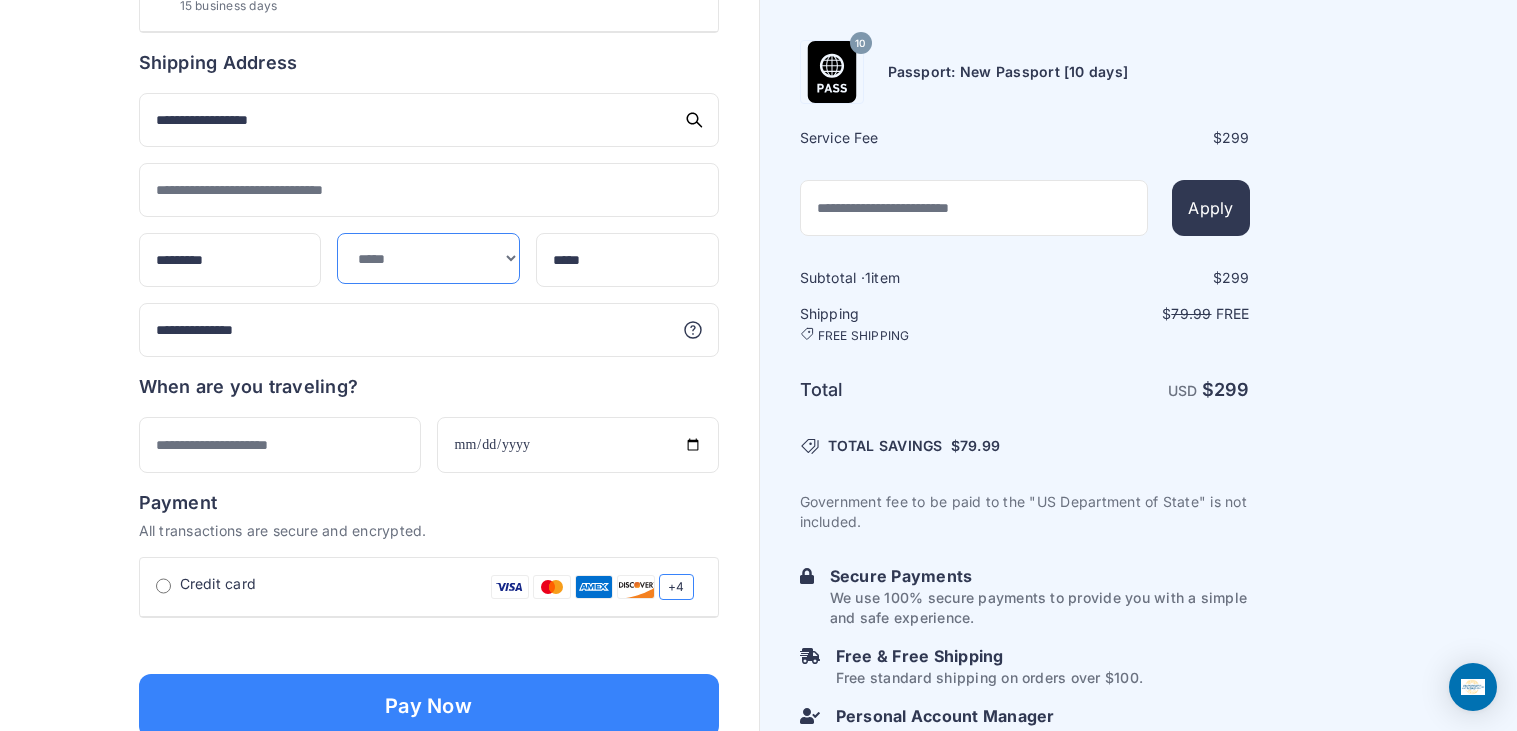 click on "**********" at bounding box center (428, 258) 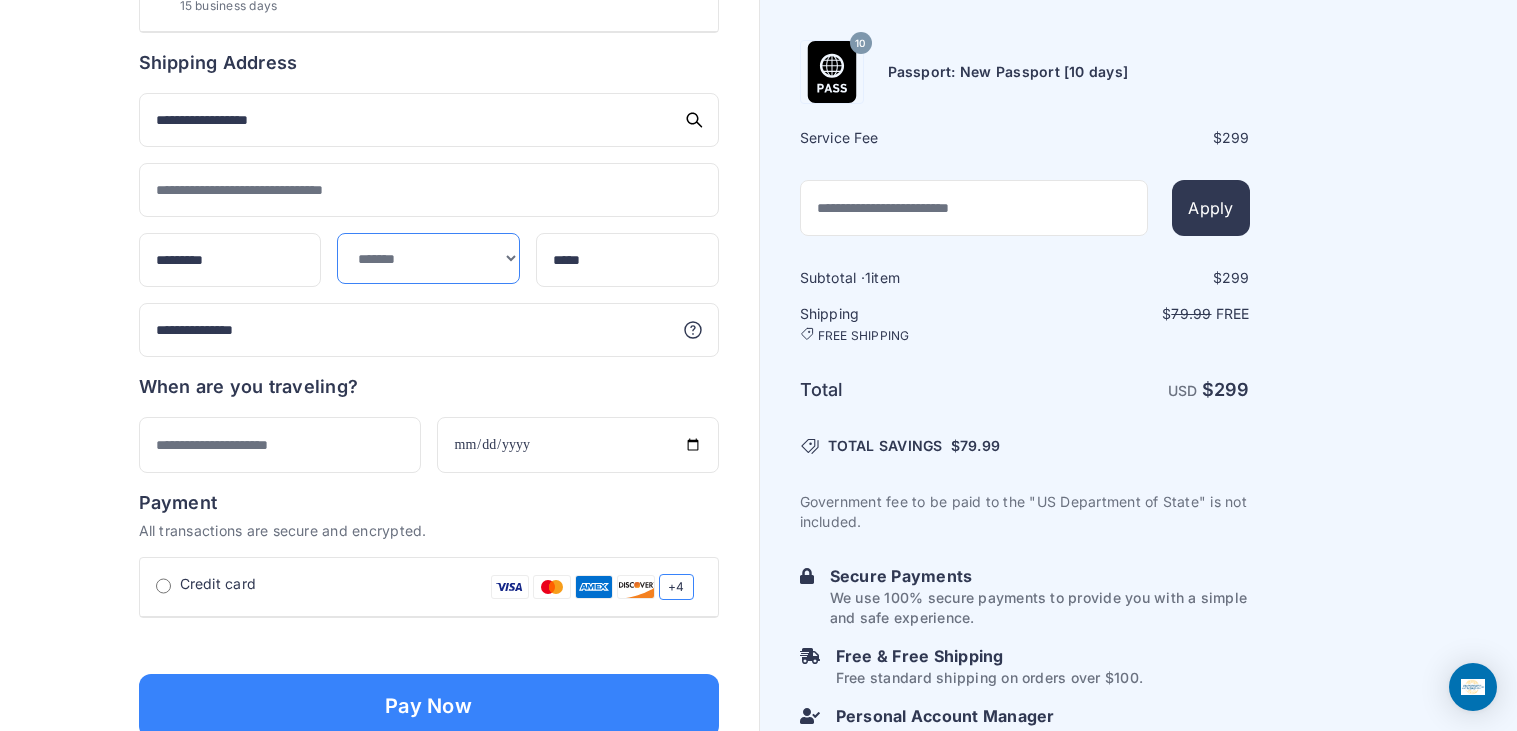 click on "**********" at bounding box center [428, 258] 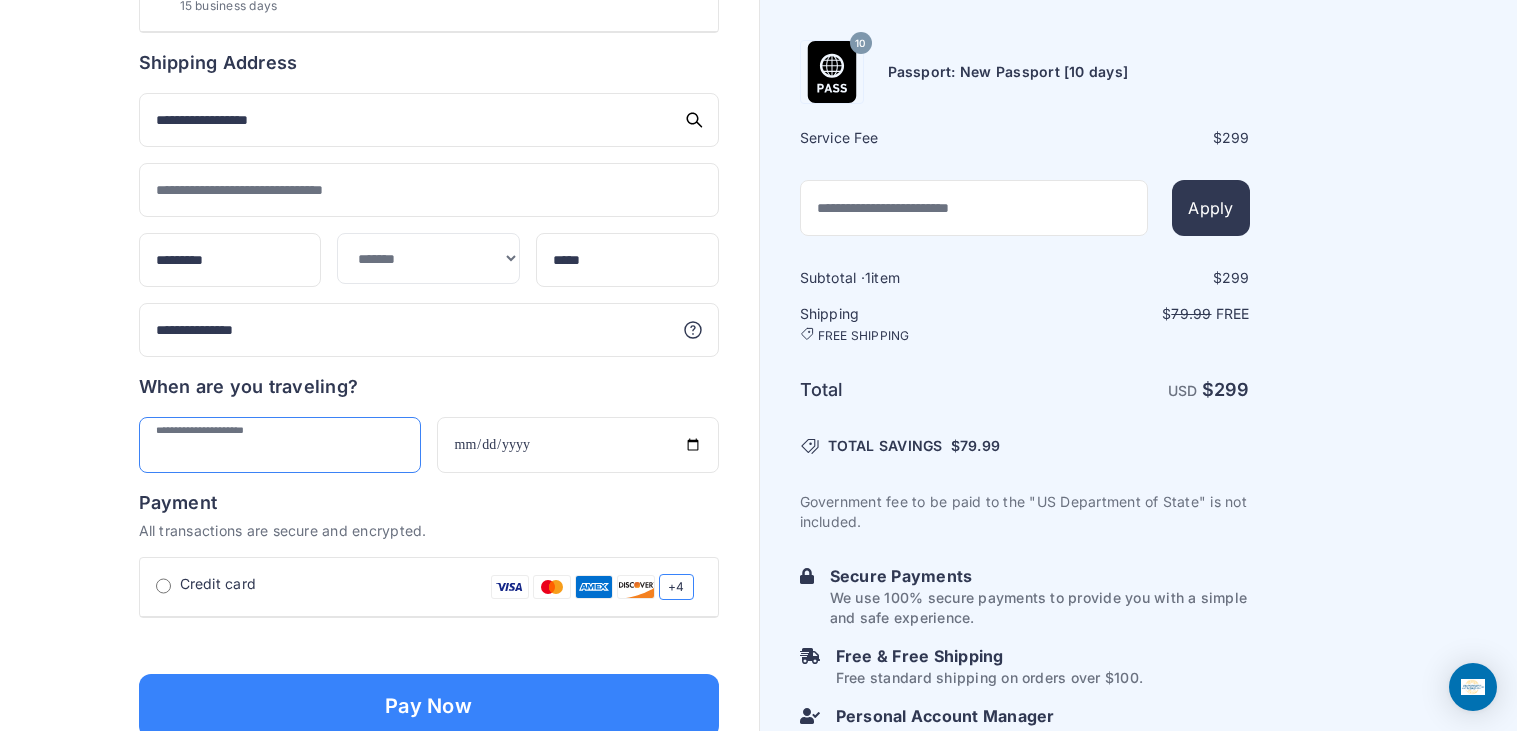 click at bounding box center [280, 445] 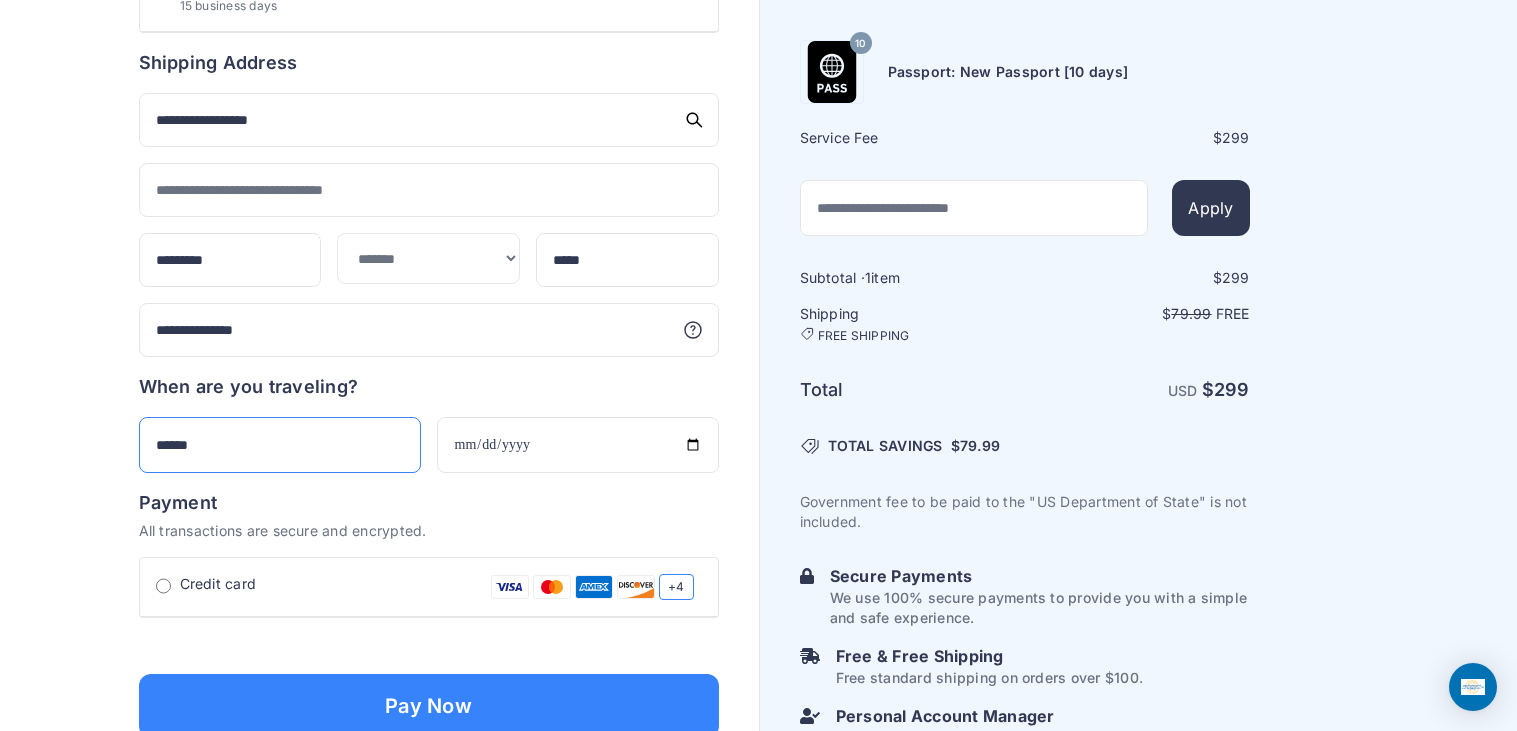 type on "******" 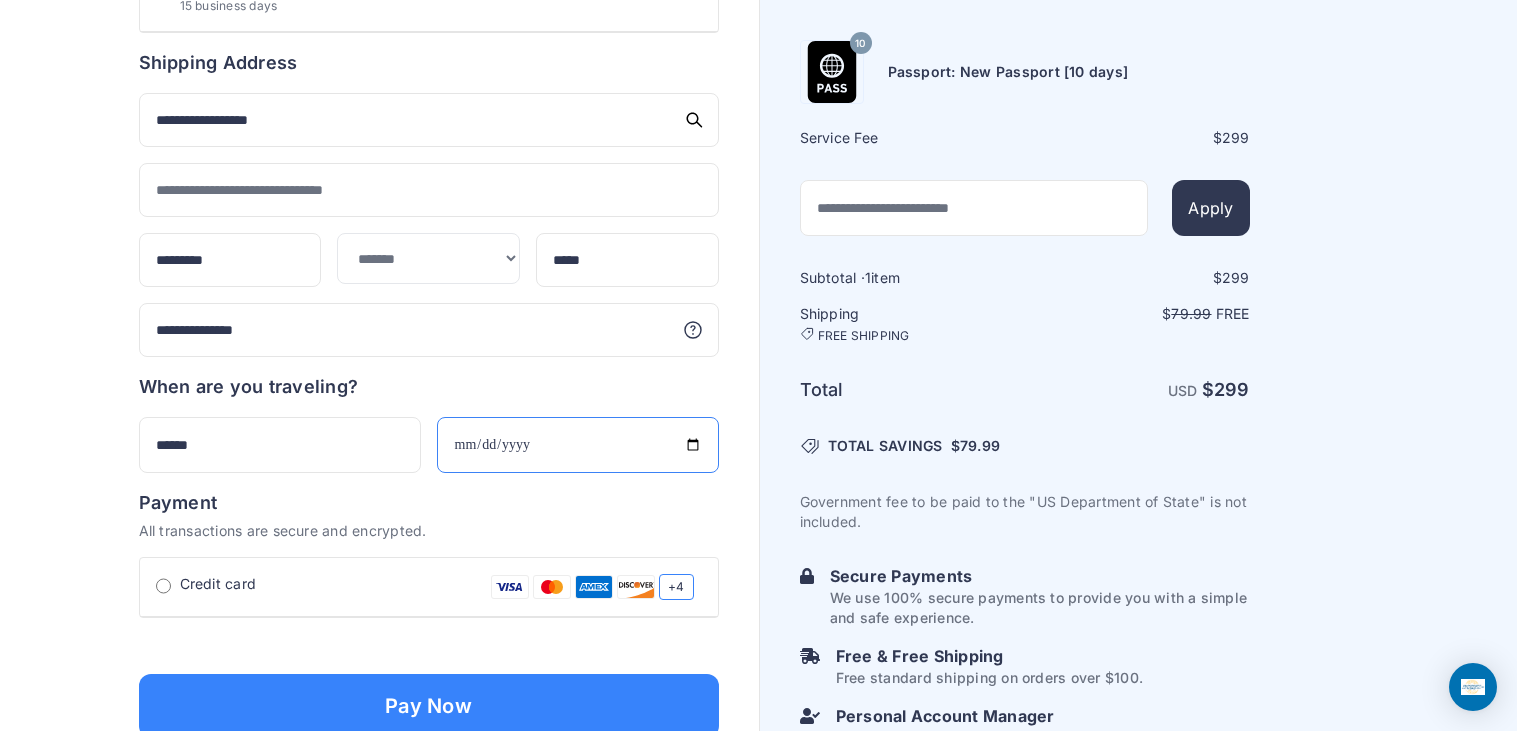 click at bounding box center [578, 445] 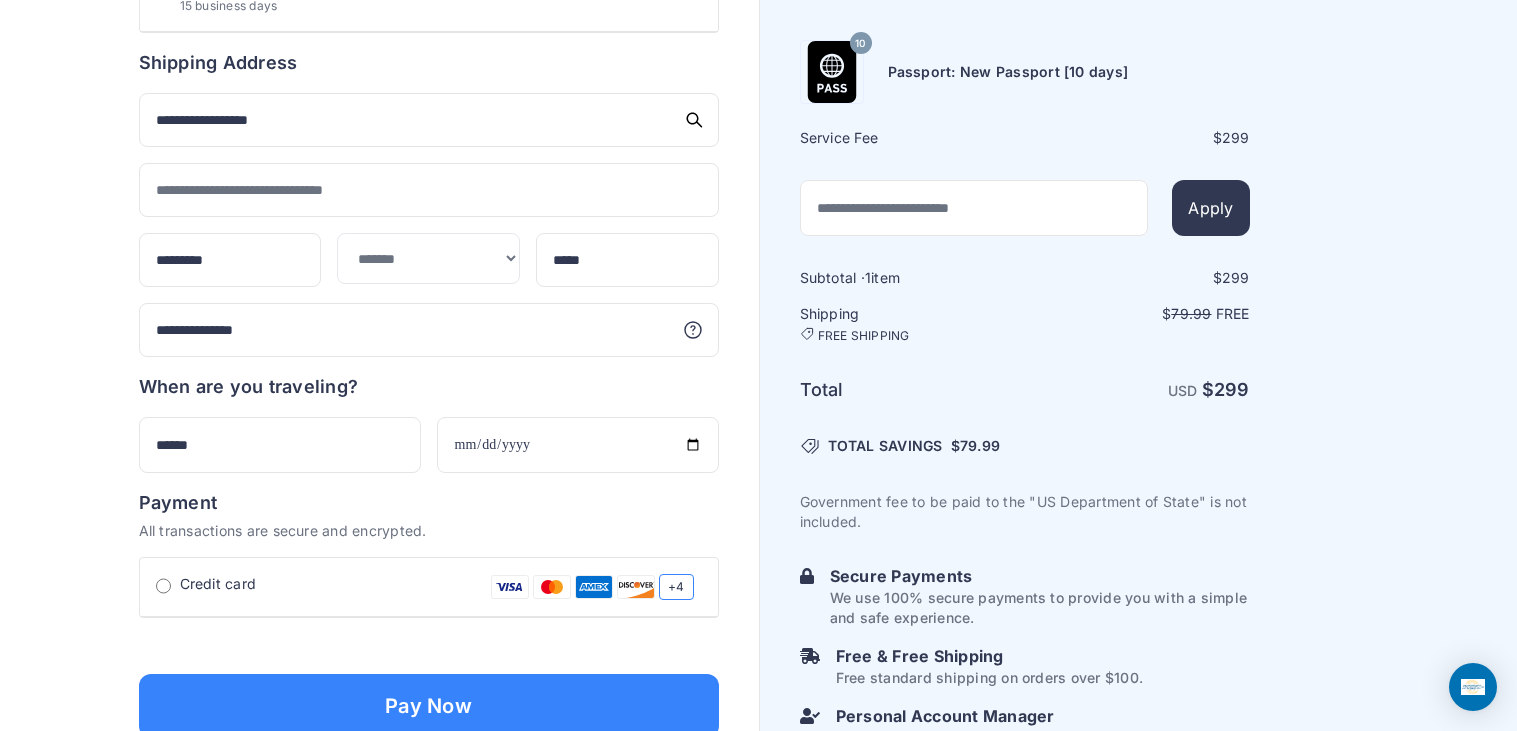click on "All transactions are secure and encrypted." at bounding box center [429, 531] 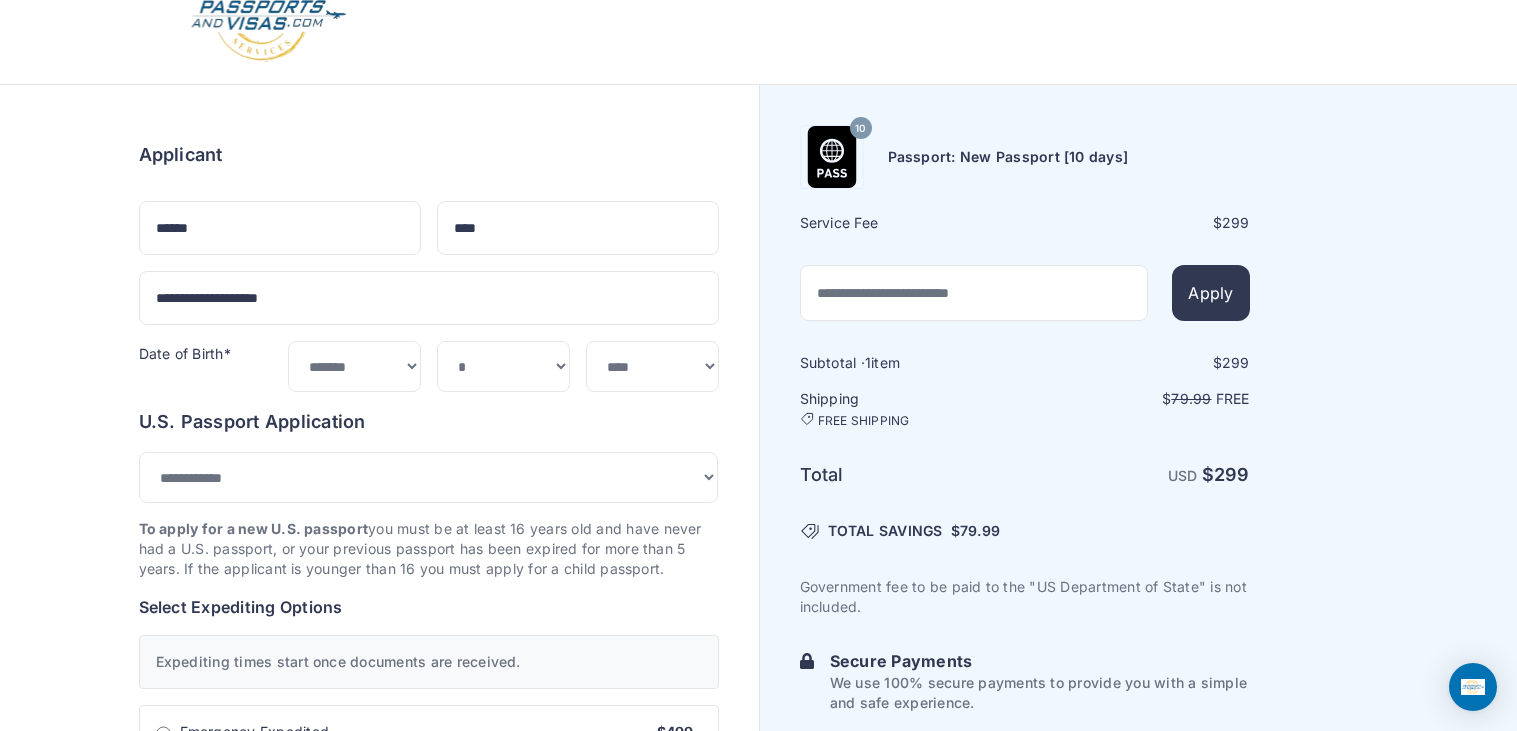 scroll, scrollTop: 0, scrollLeft: 0, axis: both 